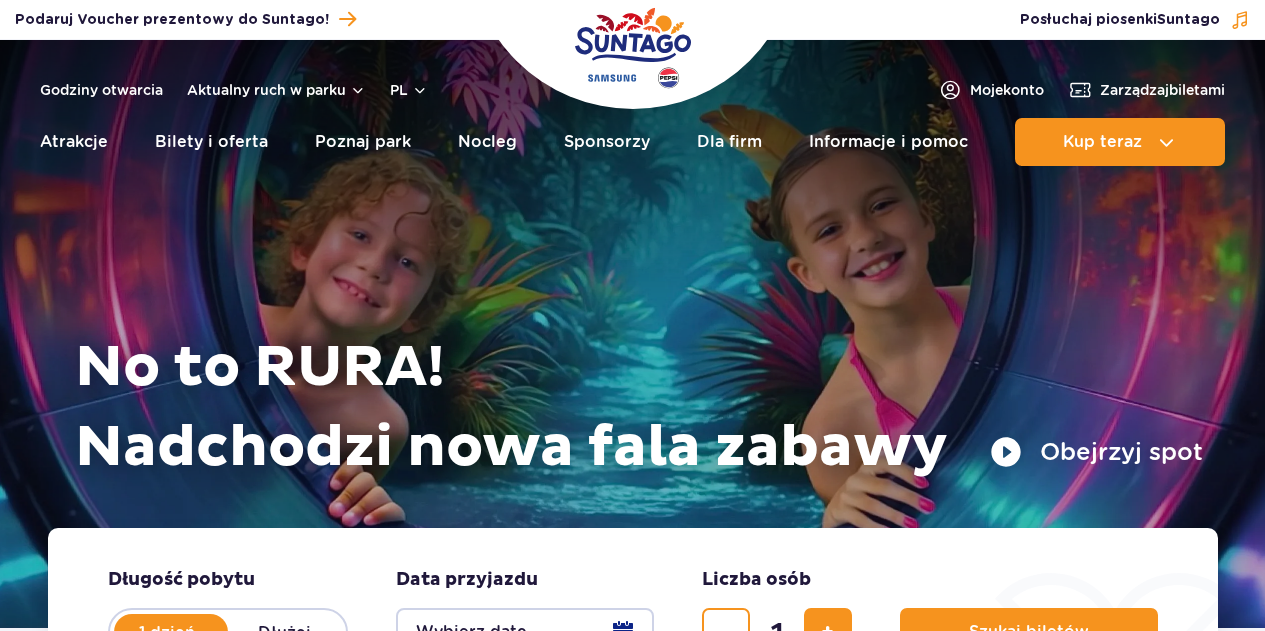 scroll, scrollTop: 0, scrollLeft: 0, axis: both 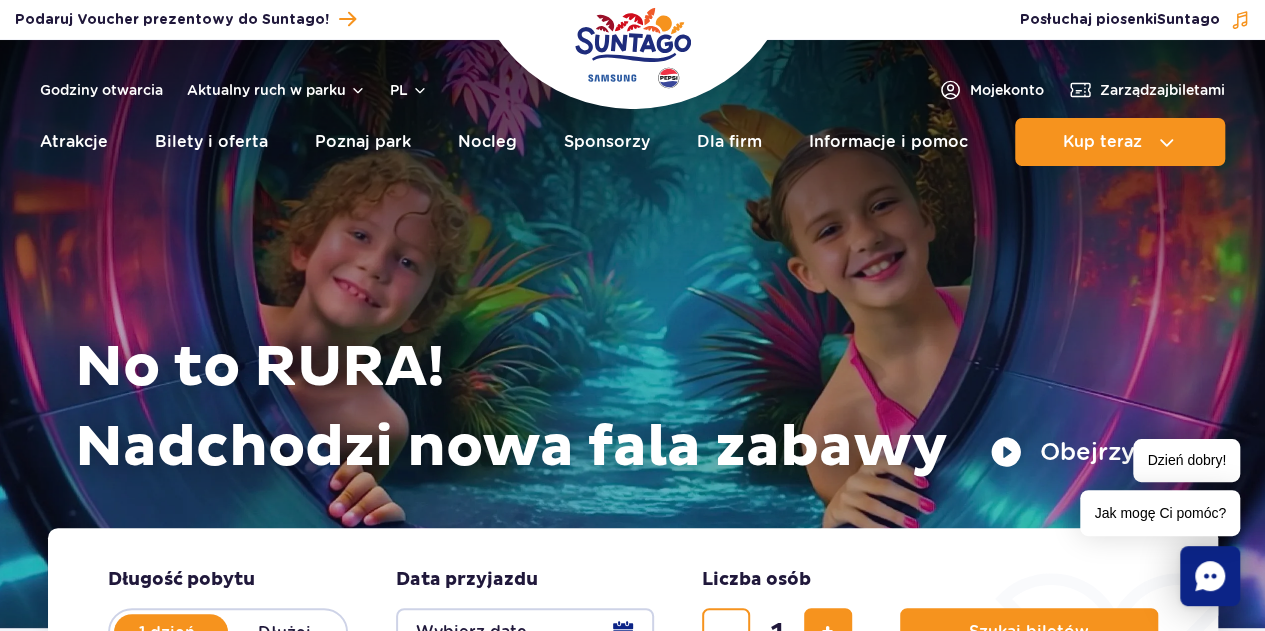 click on "Godziny otwarcia
Aktualny ruch w parku
pl
PL
EN
UA
Moje  konto
Zarządzaj  biletami
Aktualny ruch w parku
Atrakcje
Zjeżdżalnie
Aster
SPA" at bounding box center [632, 108] 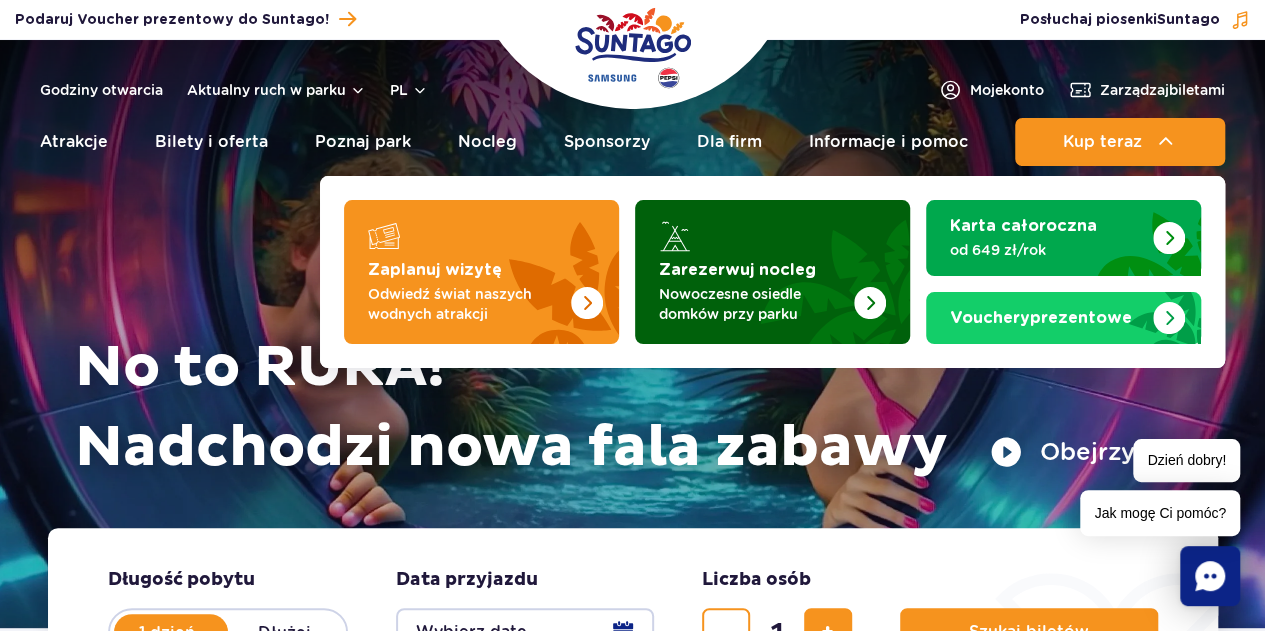 click on "Nowoczesne osiedle domków przy parku" at bounding box center [756, 304] 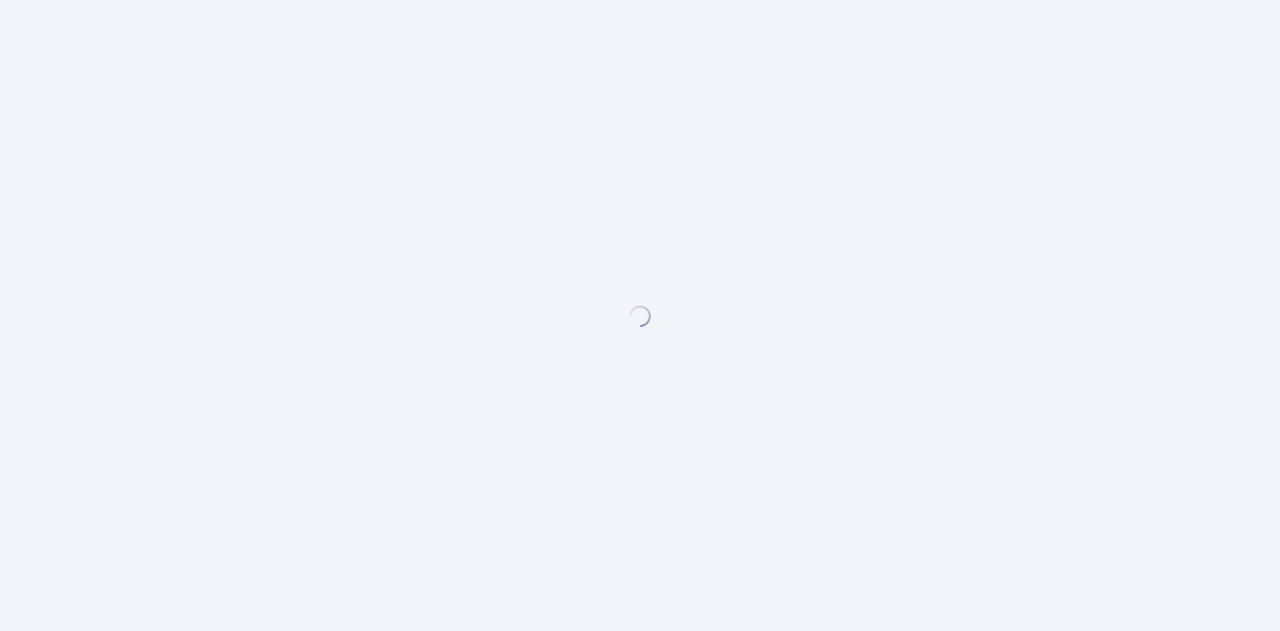 scroll, scrollTop: 0, scrollLeft: 0, axis: both 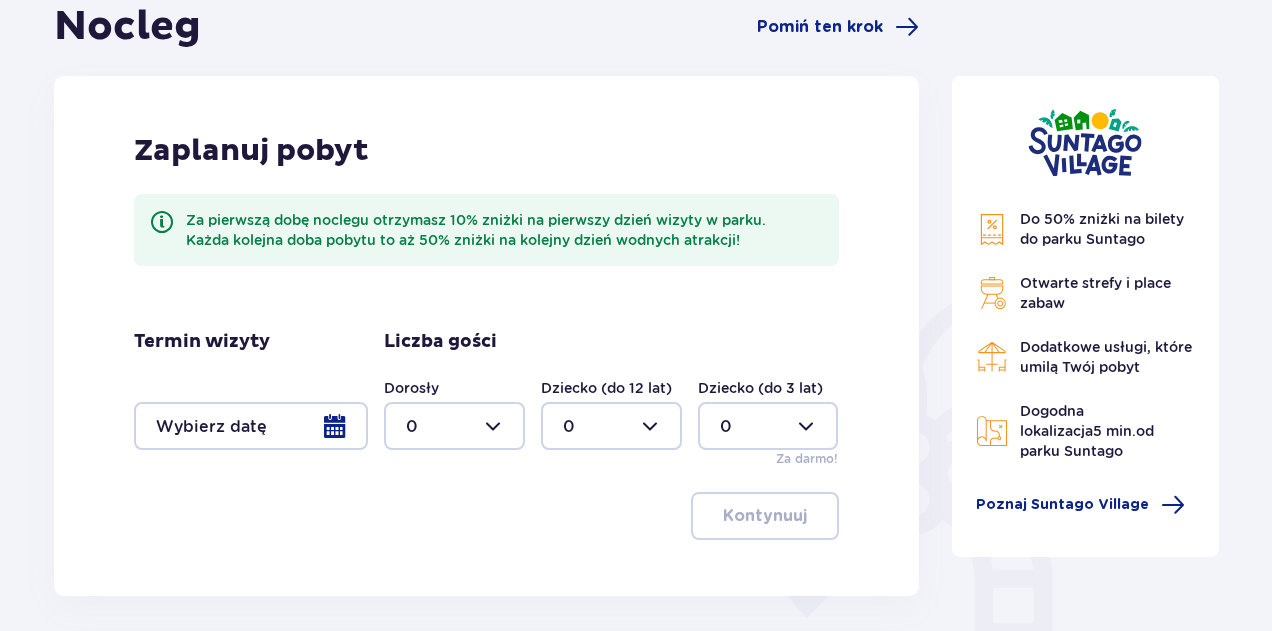 click at bounding box center (251, 426) 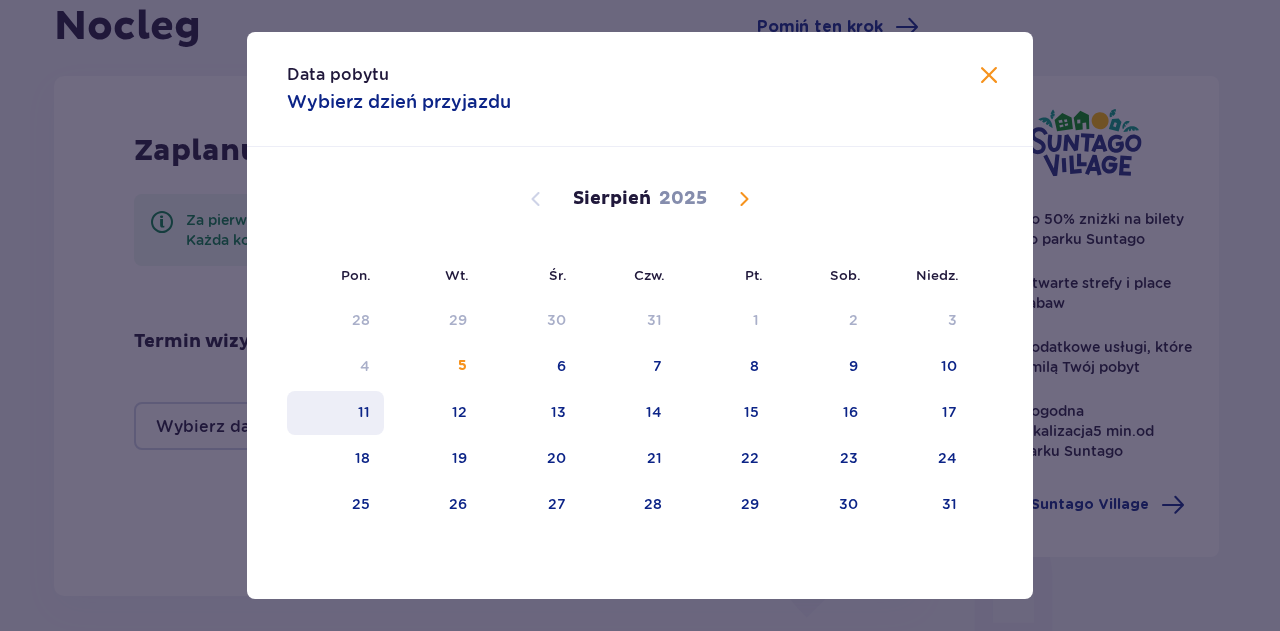 click on "11" at bounding box center [364, 412] 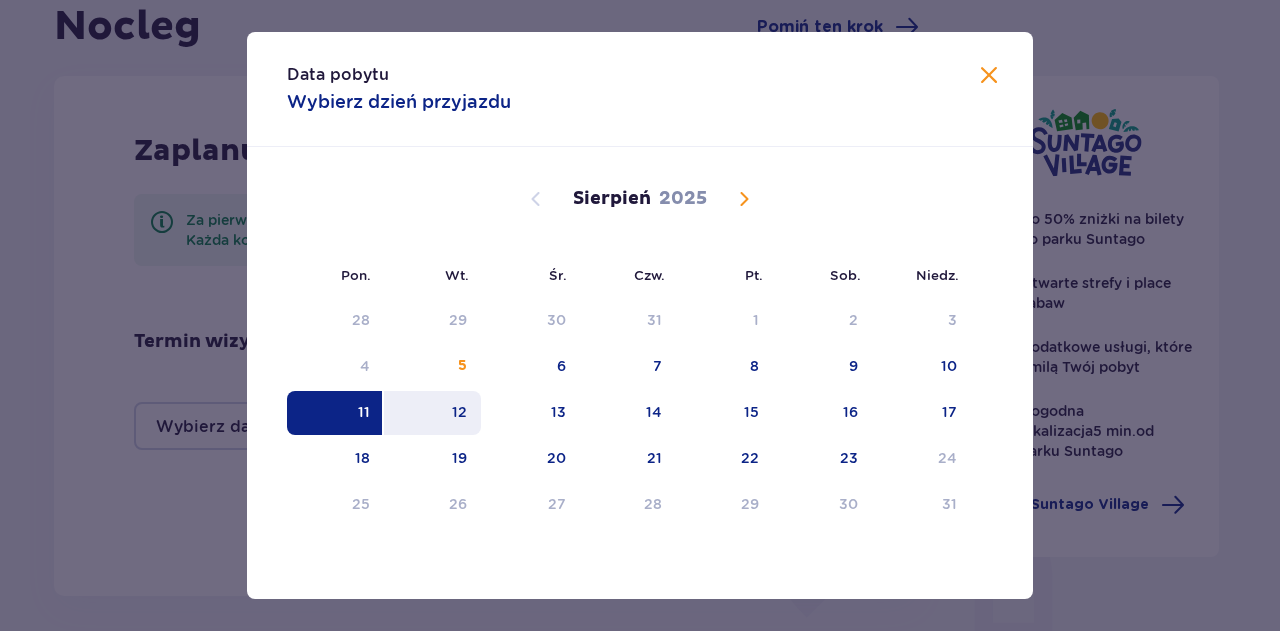 click on "12" at bounding box center [459, 412] 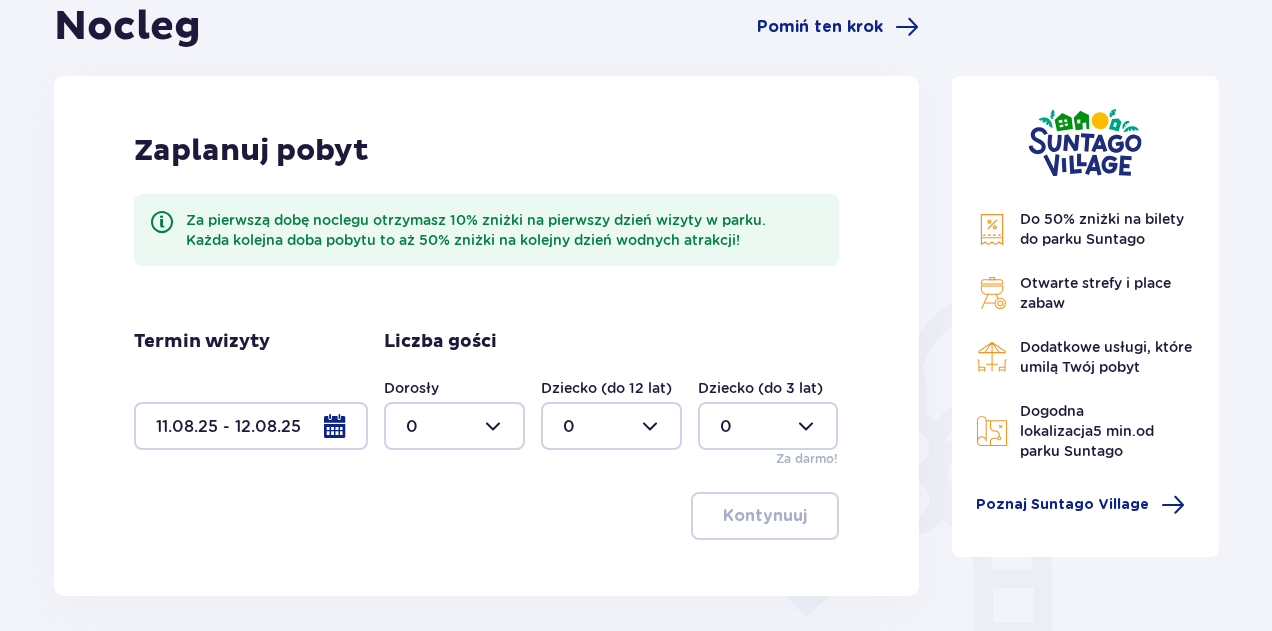 click at bounding box center [454, 426] 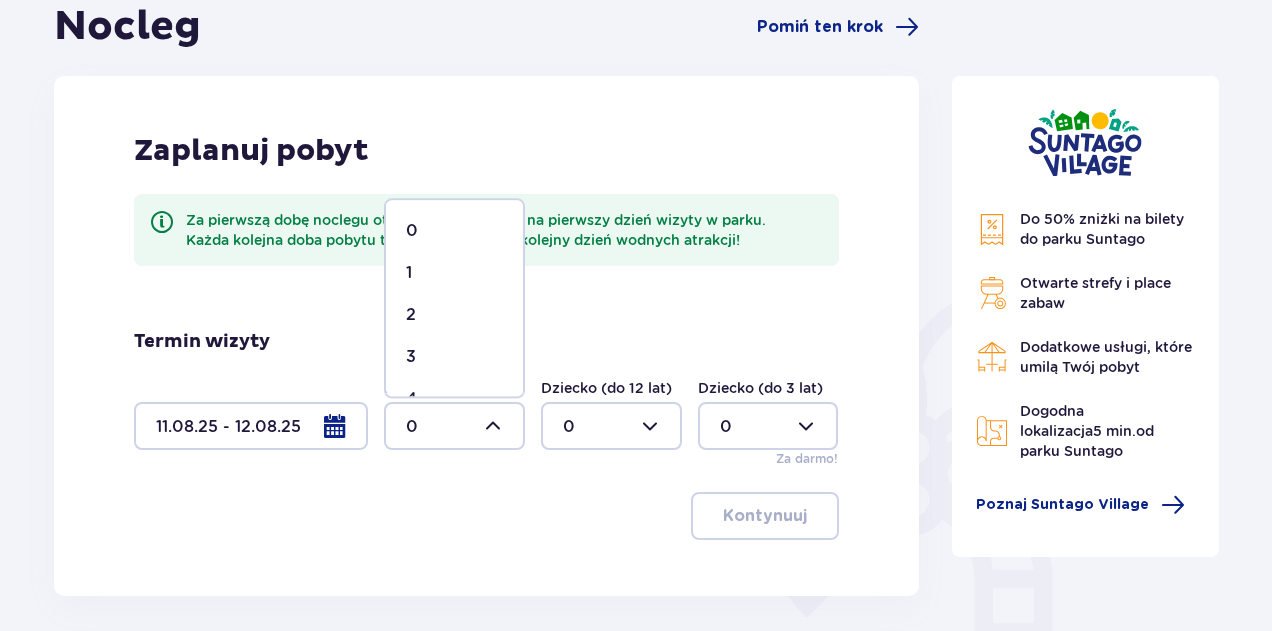 click on "2" at bounding box center (454, 315) 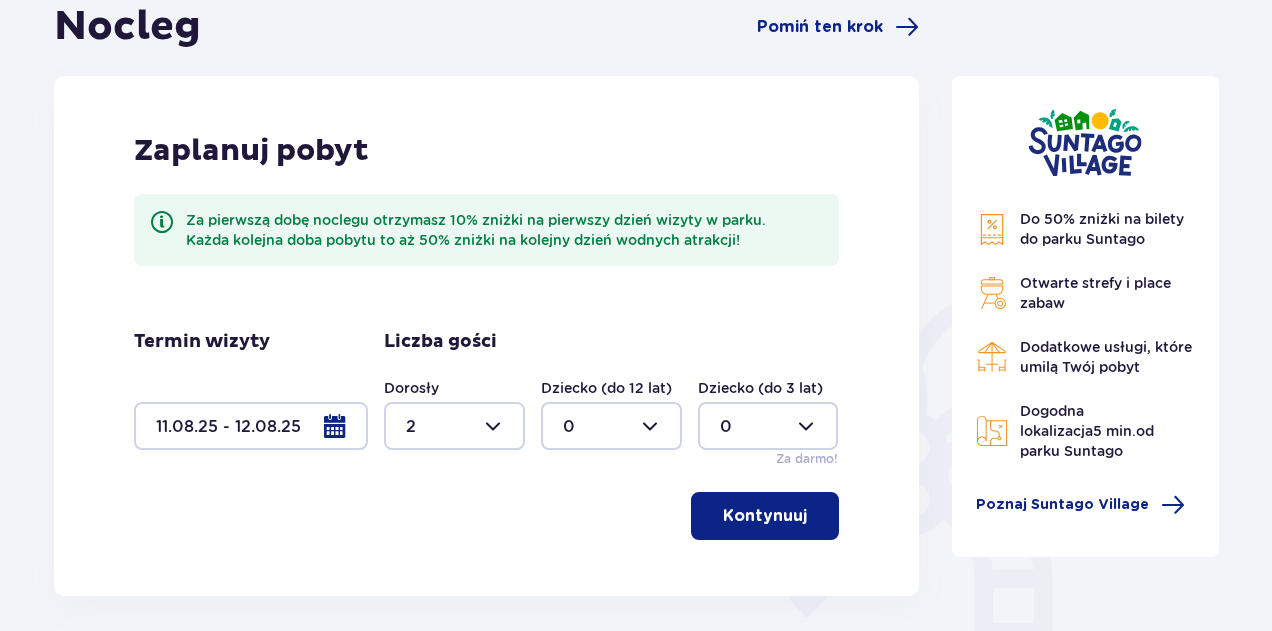 click at bounding box center [611, 426] 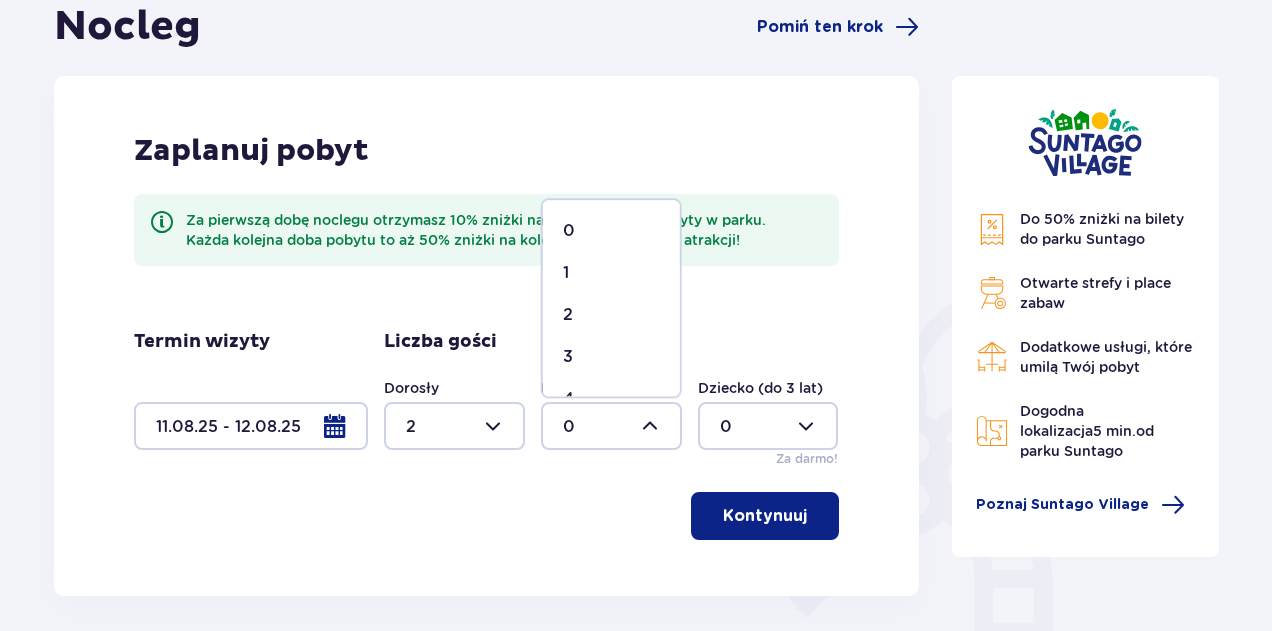 click on "3" at bounding box center (611, 357) 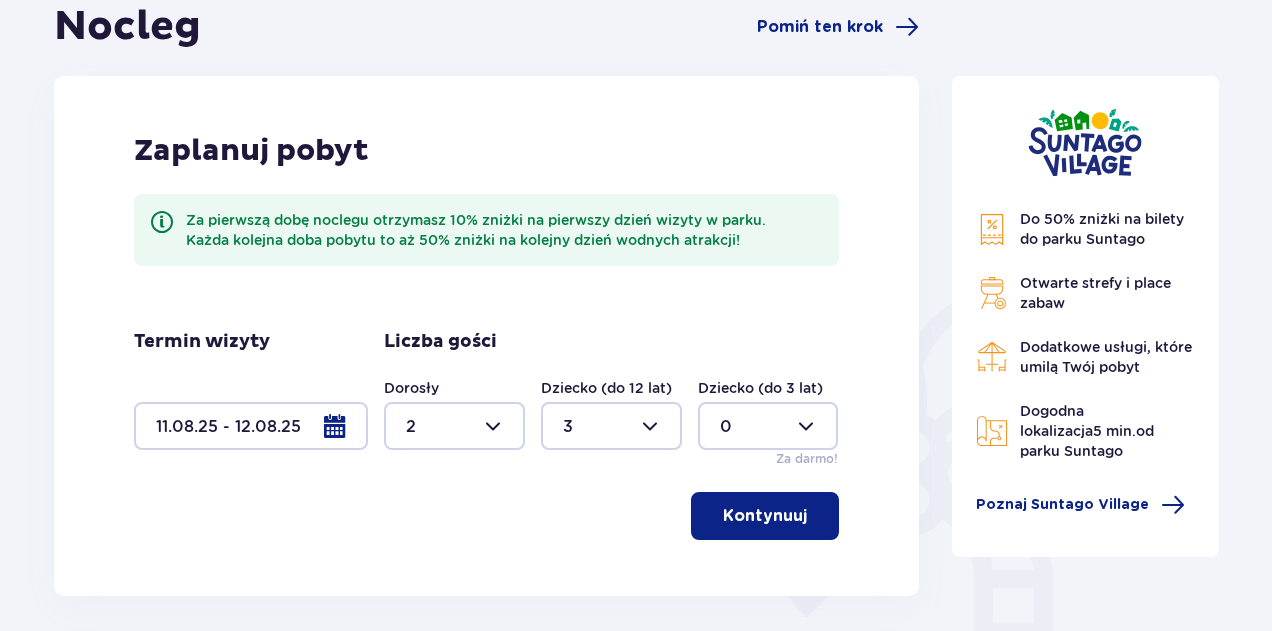click at bounding box center [611, 426] 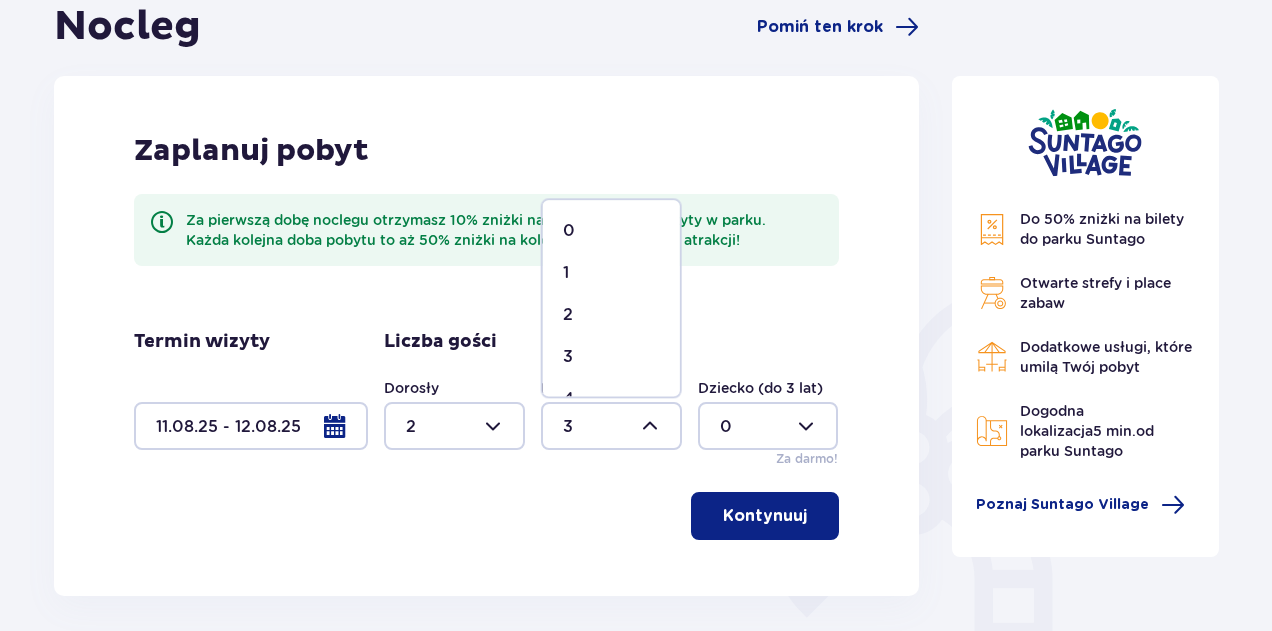 click on "2" at bounding box center (611, 315) 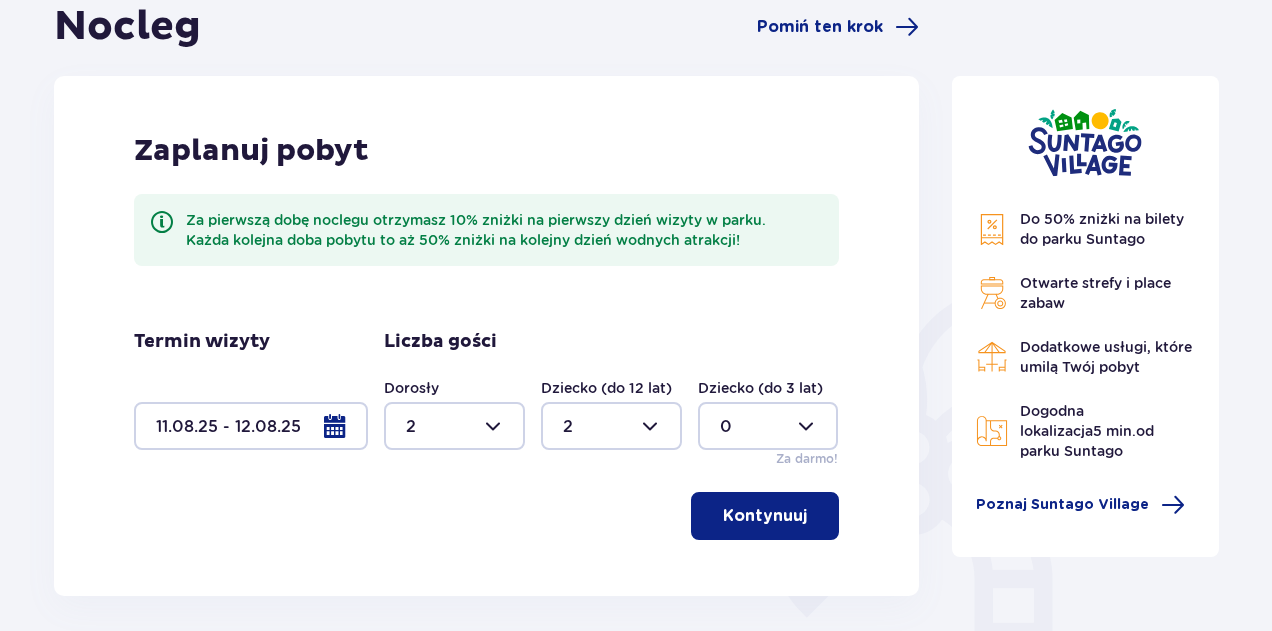 click at bounding box center [768, 426] 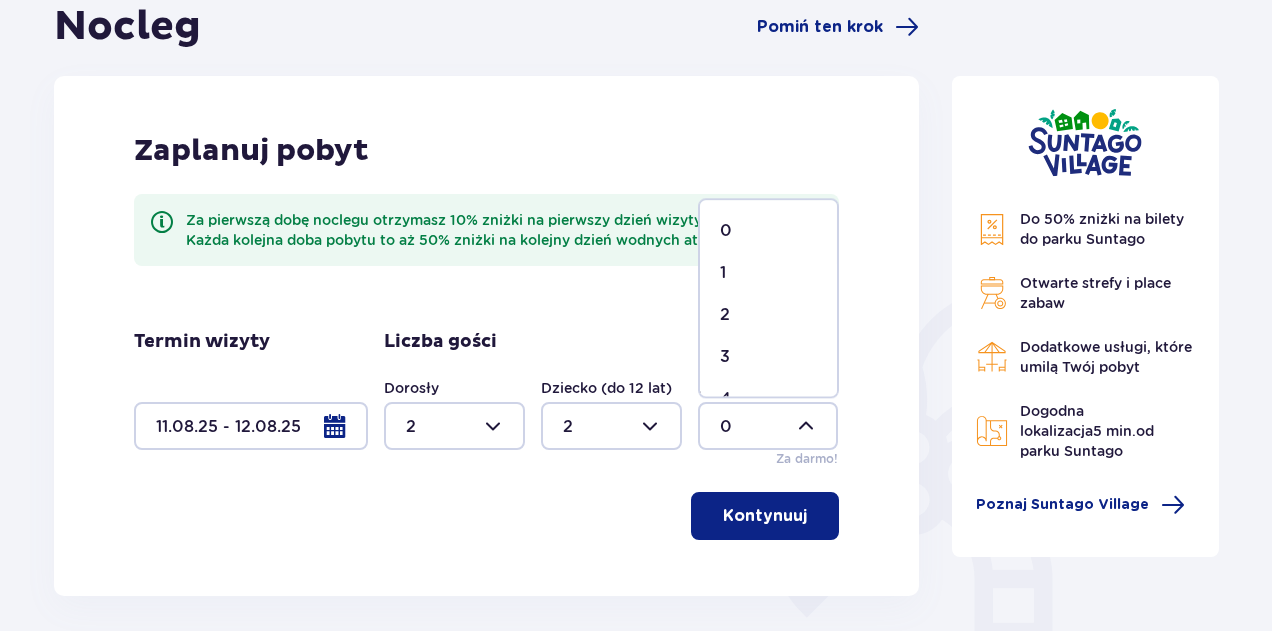 click on "1" at bounding box center [768, 273] 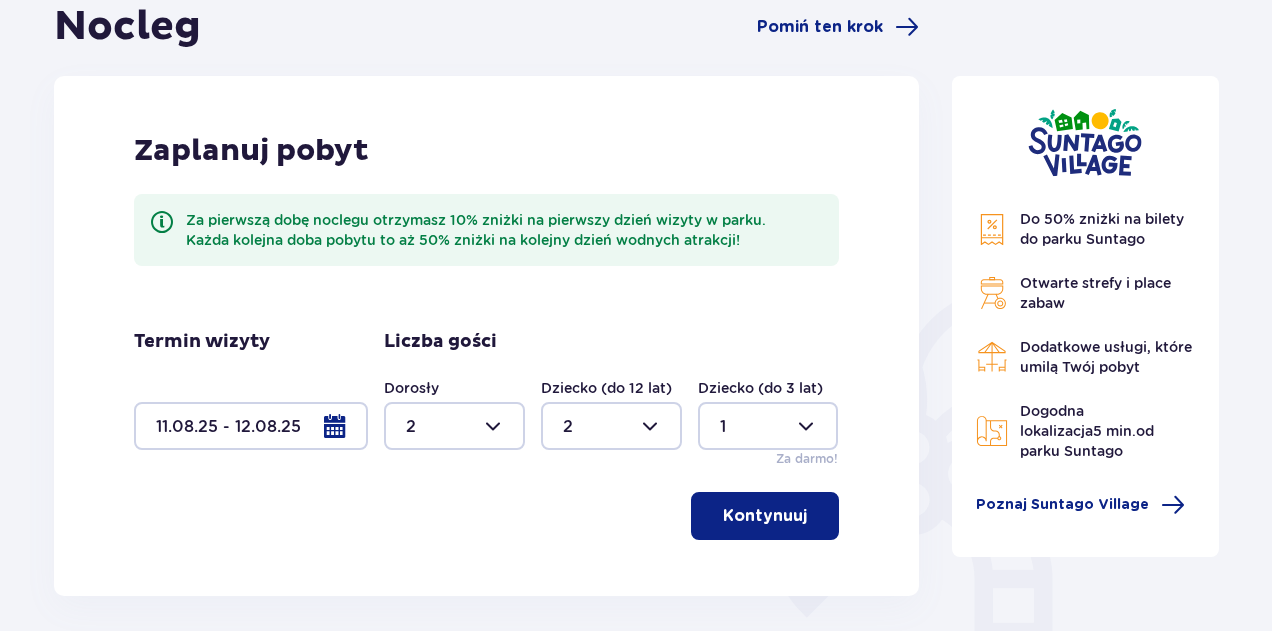 type on "1" 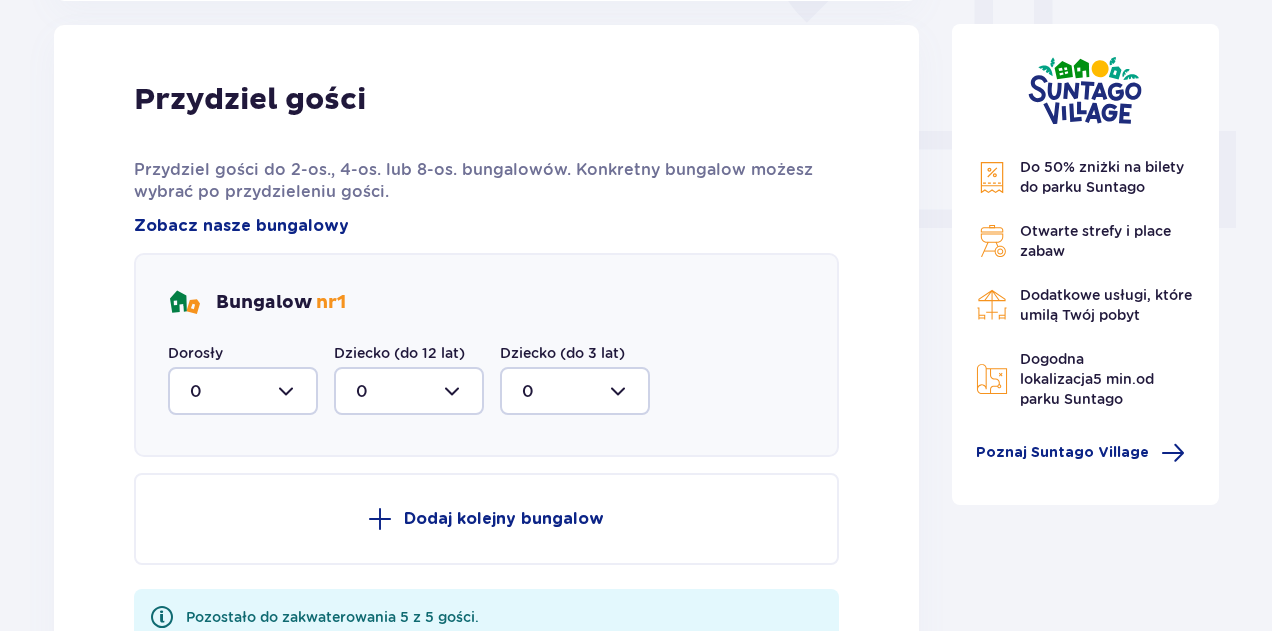 scroll, scrollTop: 806, scrollLeft: 0, axis: vertical 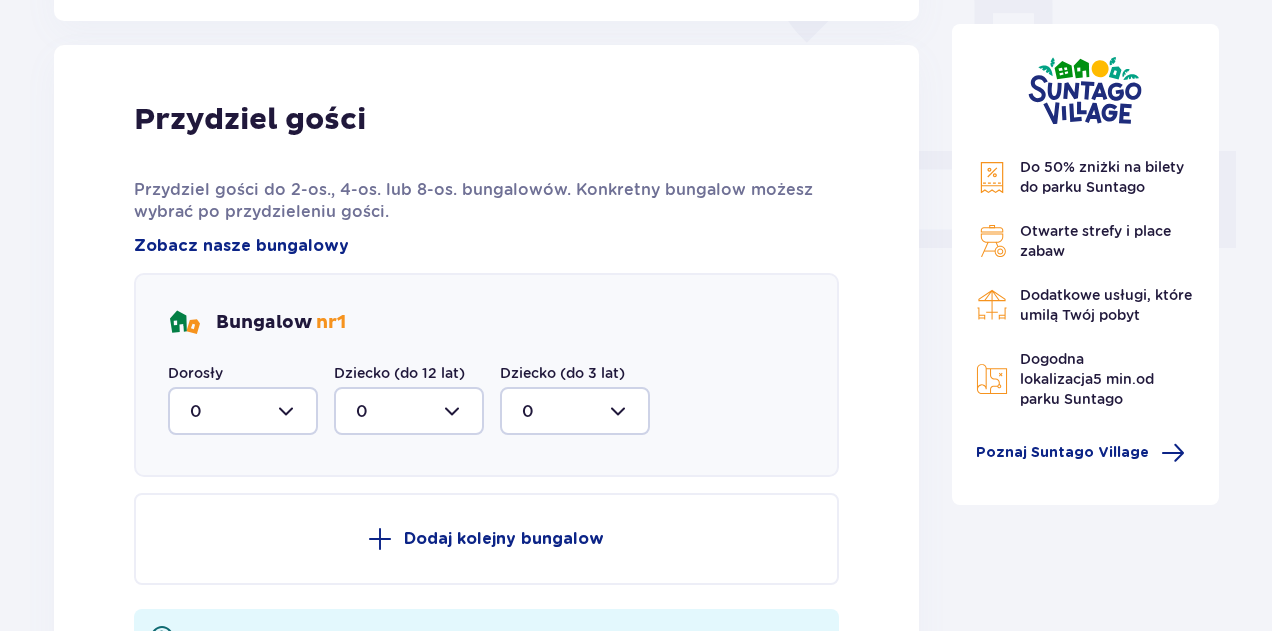 click at bounding box center (243, 411) 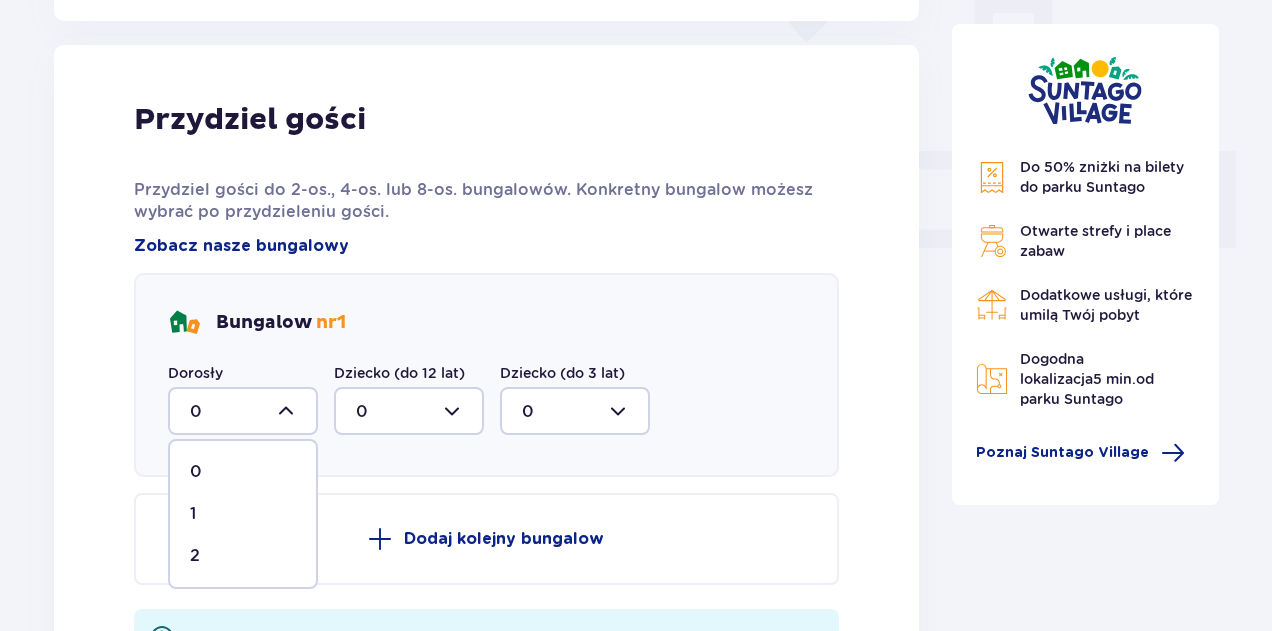 click on "2" at bounding box center (243, 556) 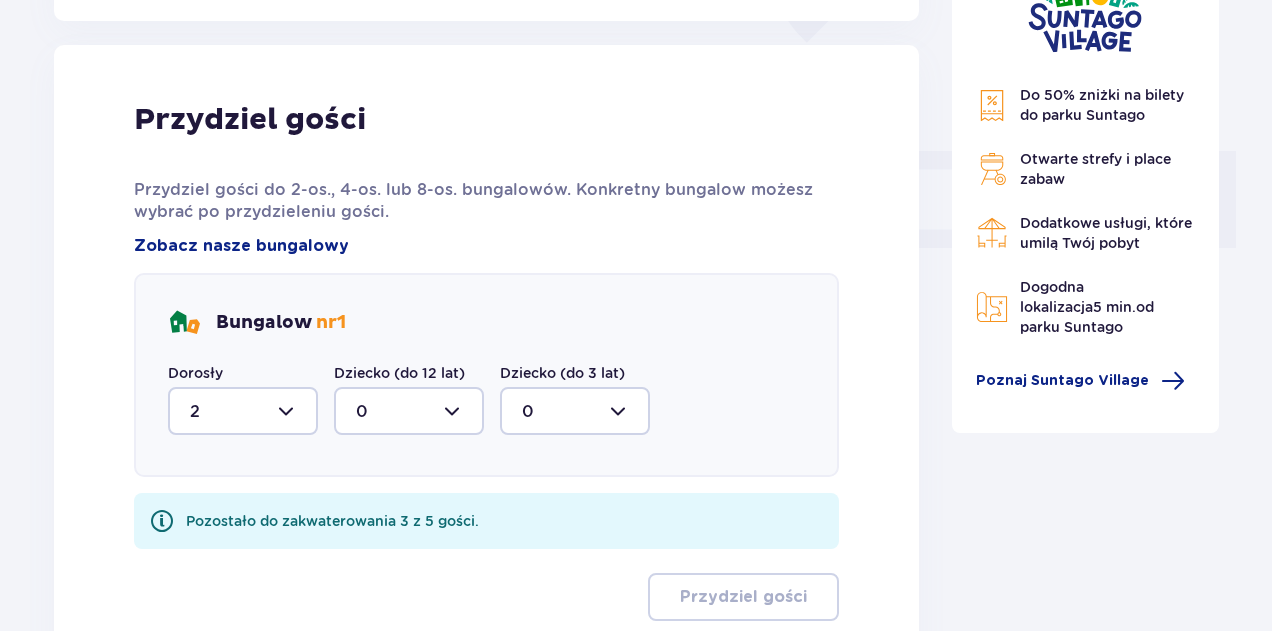 click at bounding box center [409, 411] 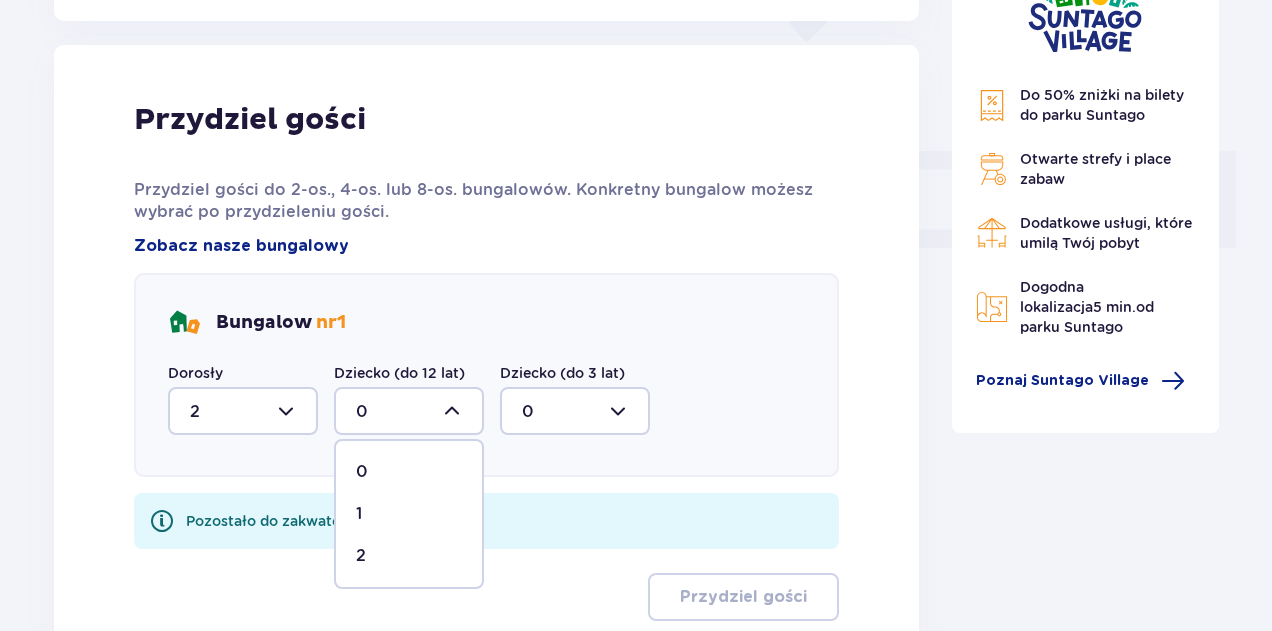click on "2" at bounding box center (409, 556) 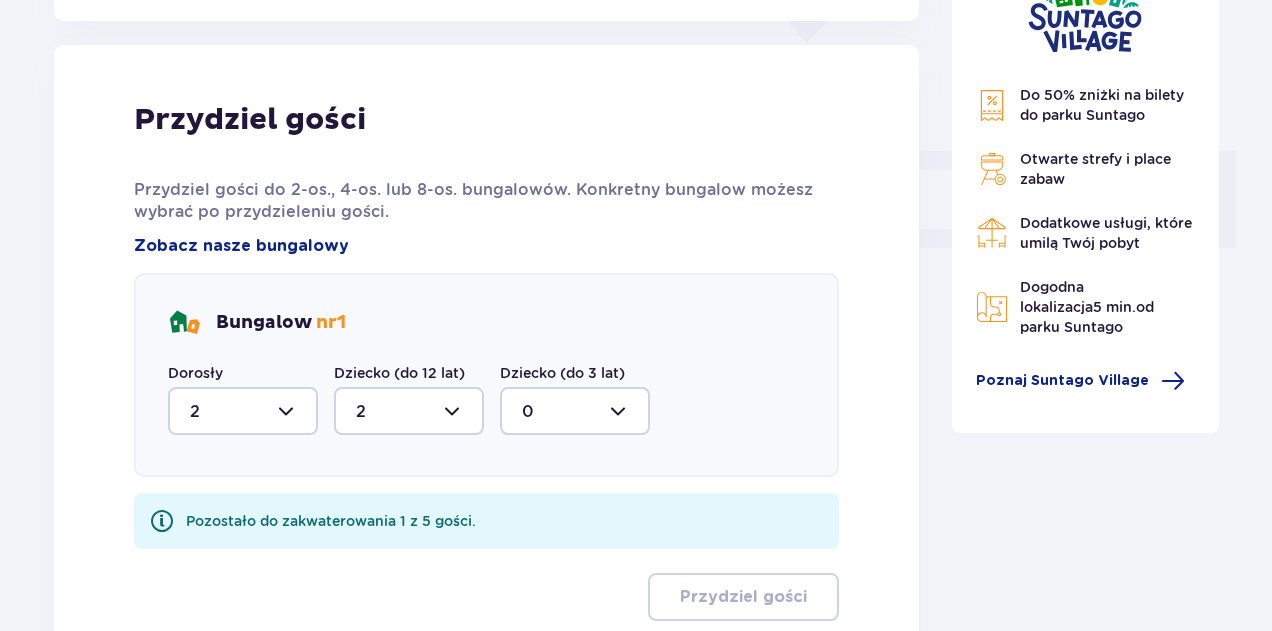 click at bounding box center (575, 411) 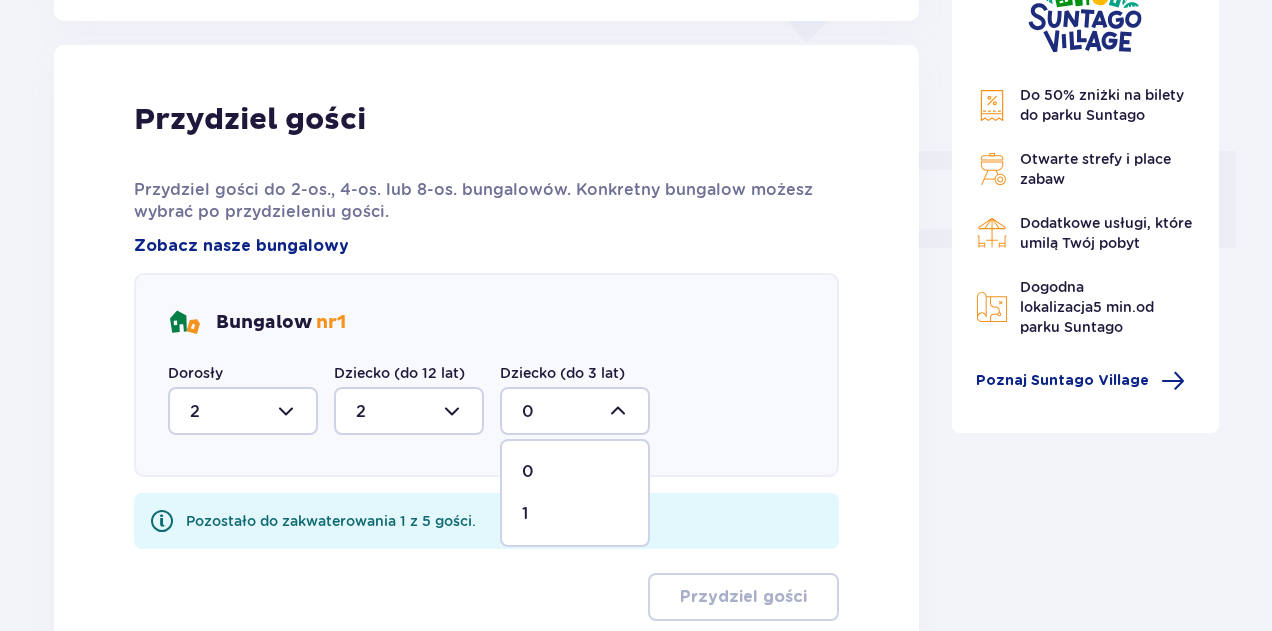 click on "1" at bounding box center [575, 514] 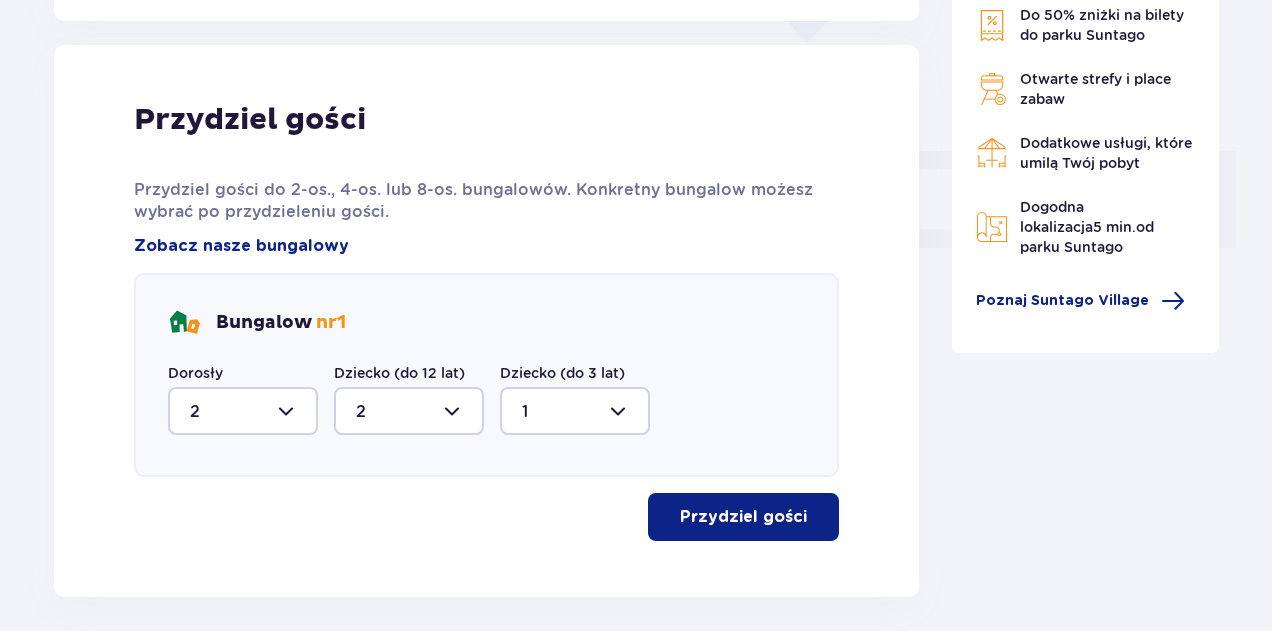 click on "Przydziel gości" at bounding box center (743, 517) 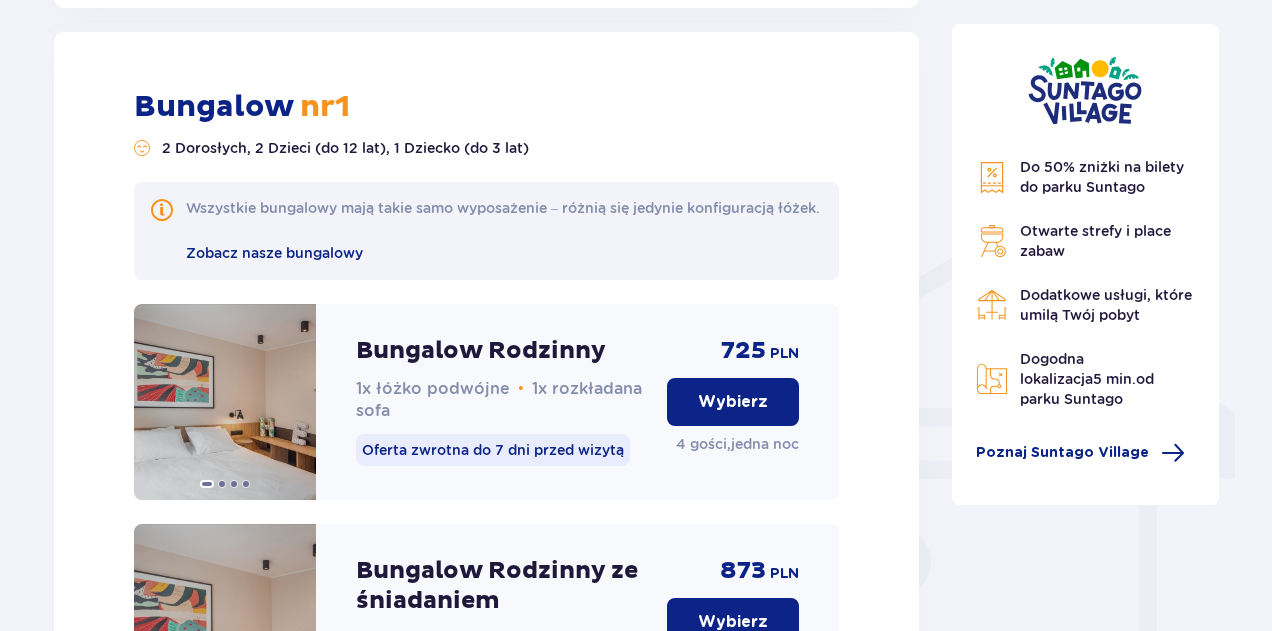 scroll, scrollTop: 1382, scrollLeft: 0, axis: vertical 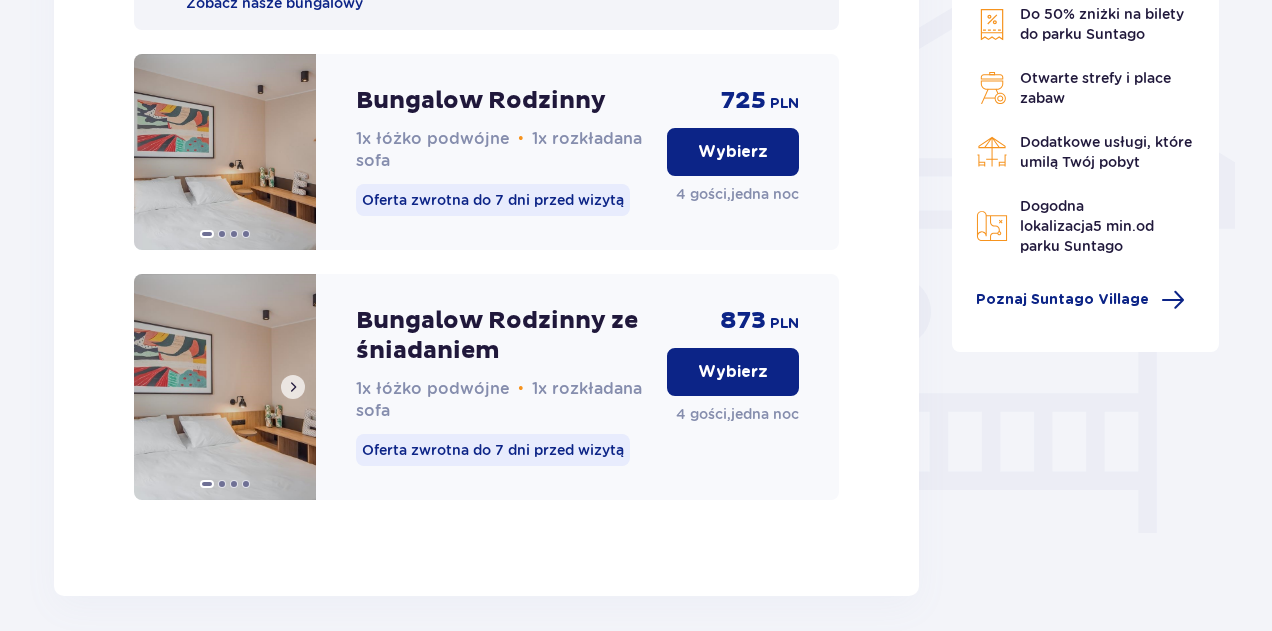 click at bounding box center [225, 387] 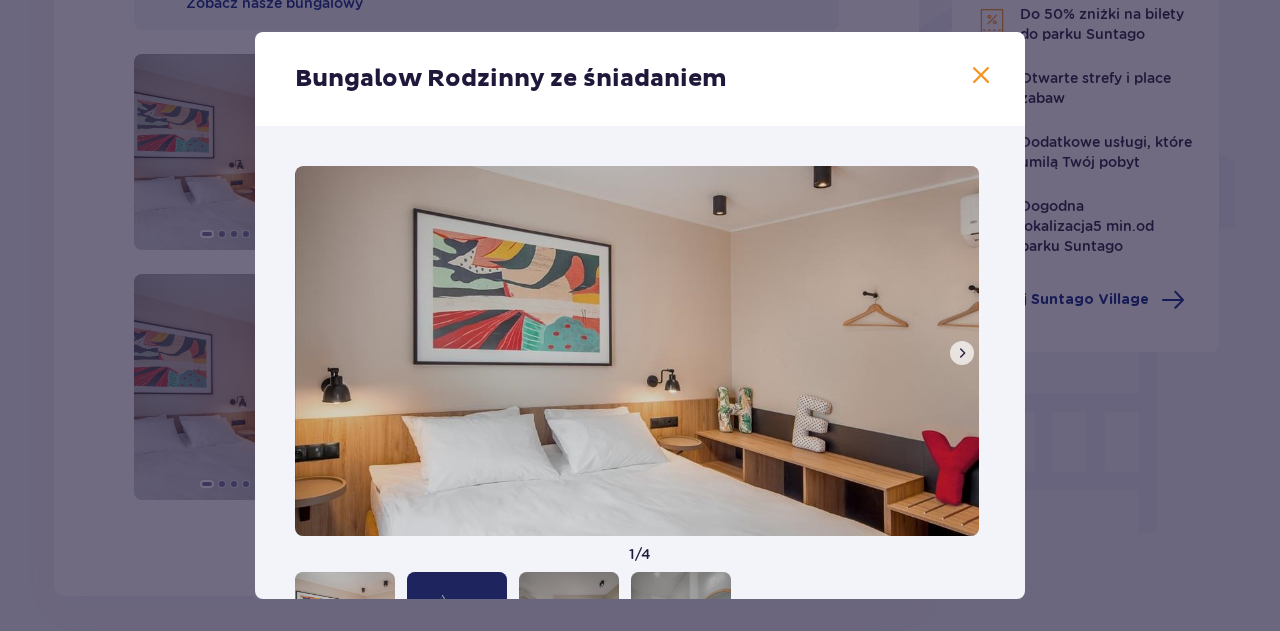 click at bounding box center (962, 353) 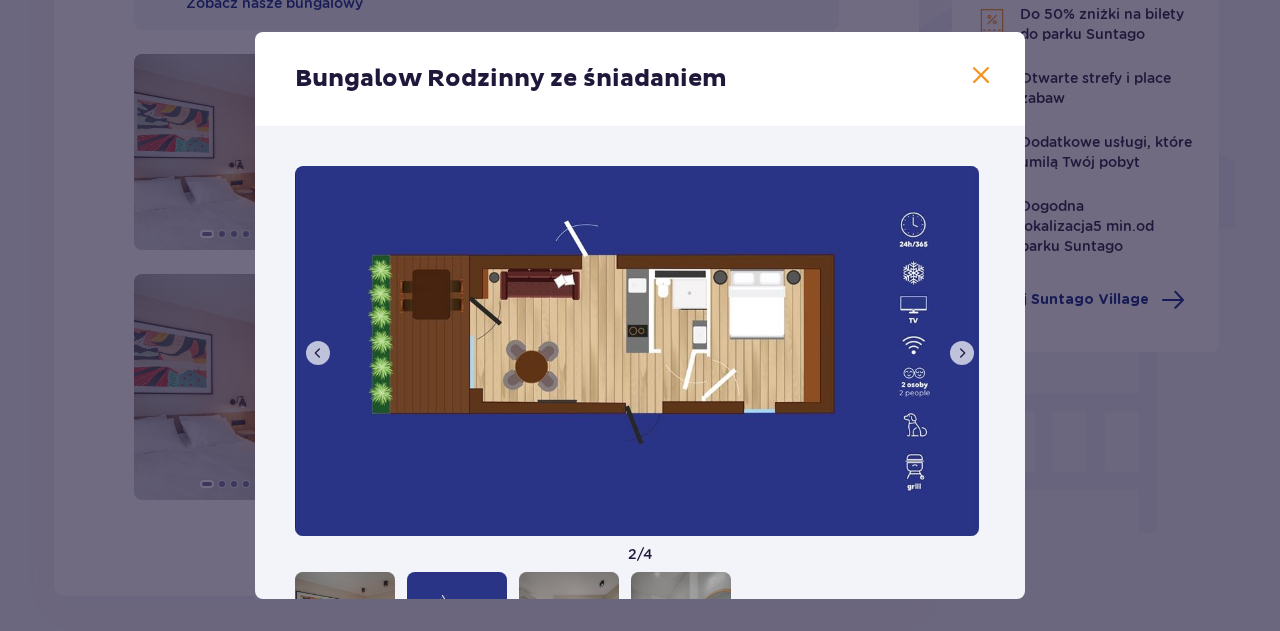 click at bounding box center [962, 353] 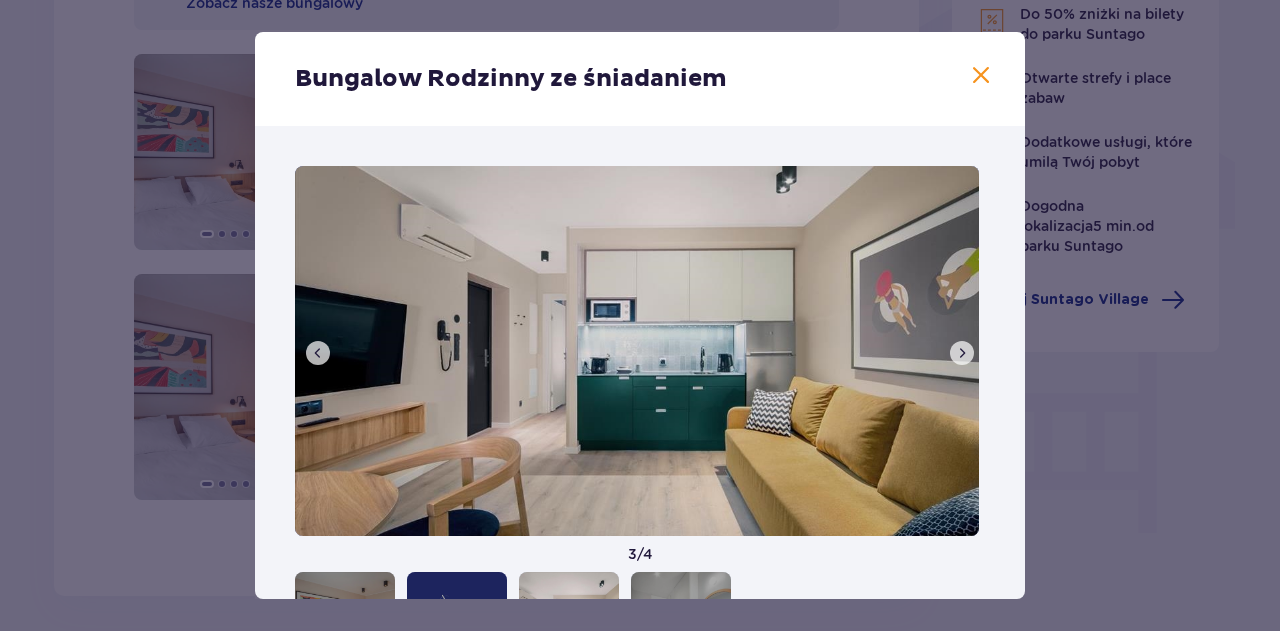 click at bounding box center [962, 353] 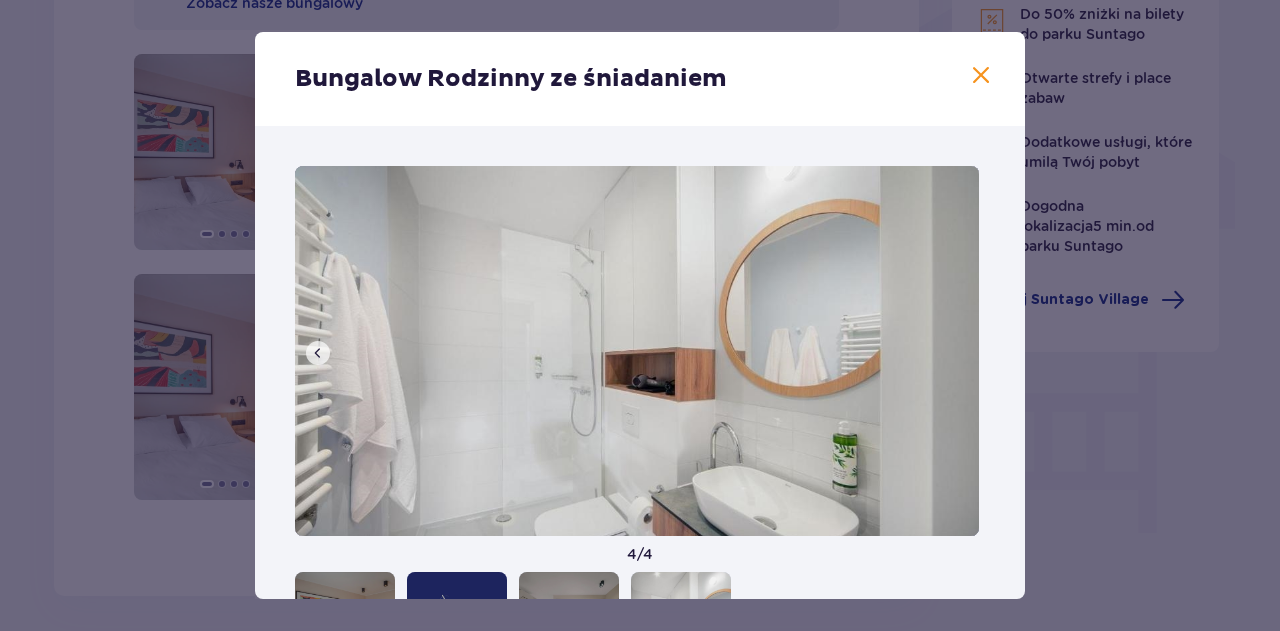click at bounding box center (637, 351) 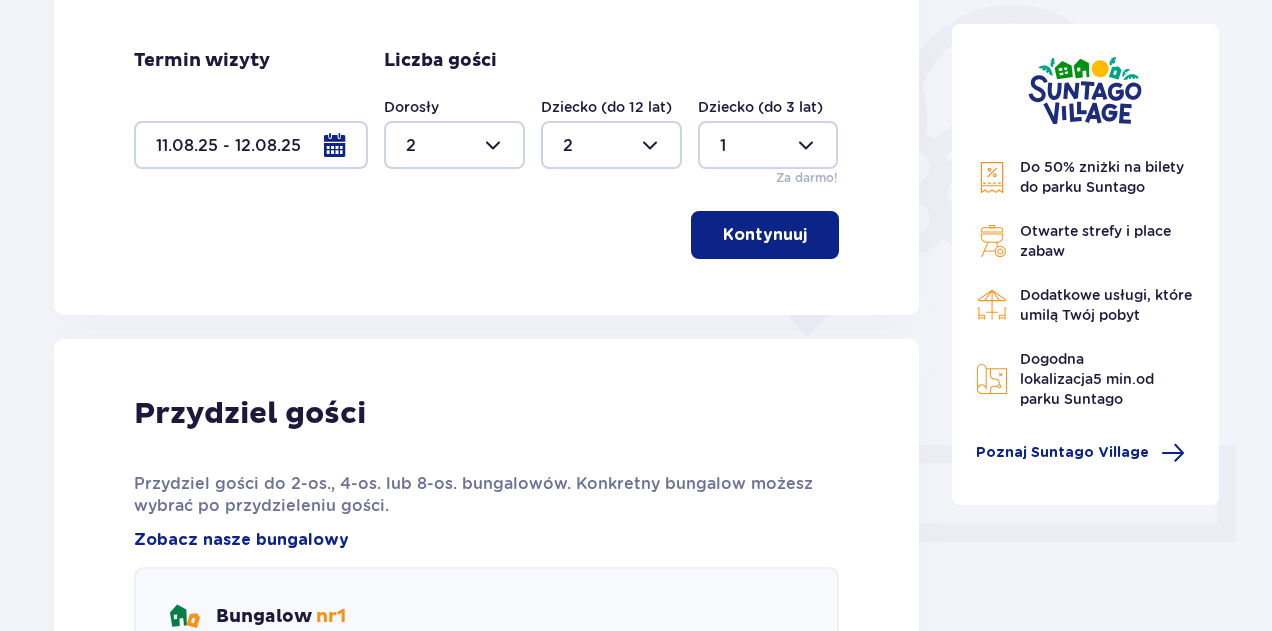 scroll, scrollTop: 496, scrollLeft: 0, axis: vertical 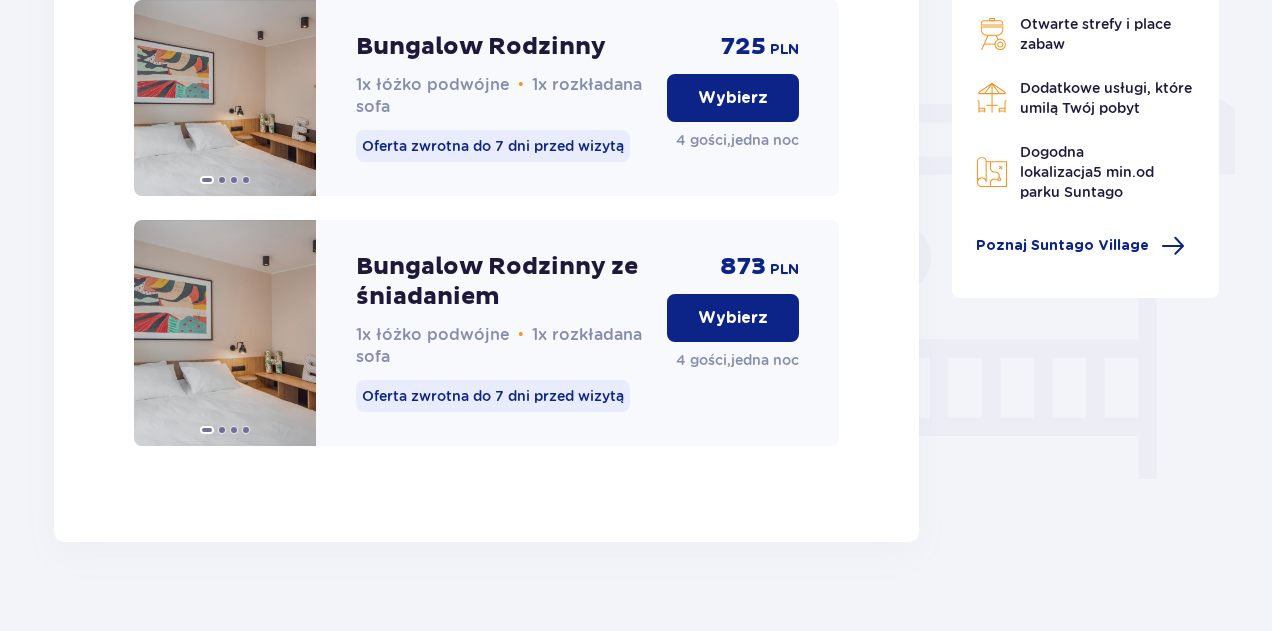 click on "Wybierz" at bounding box center [733, 318] 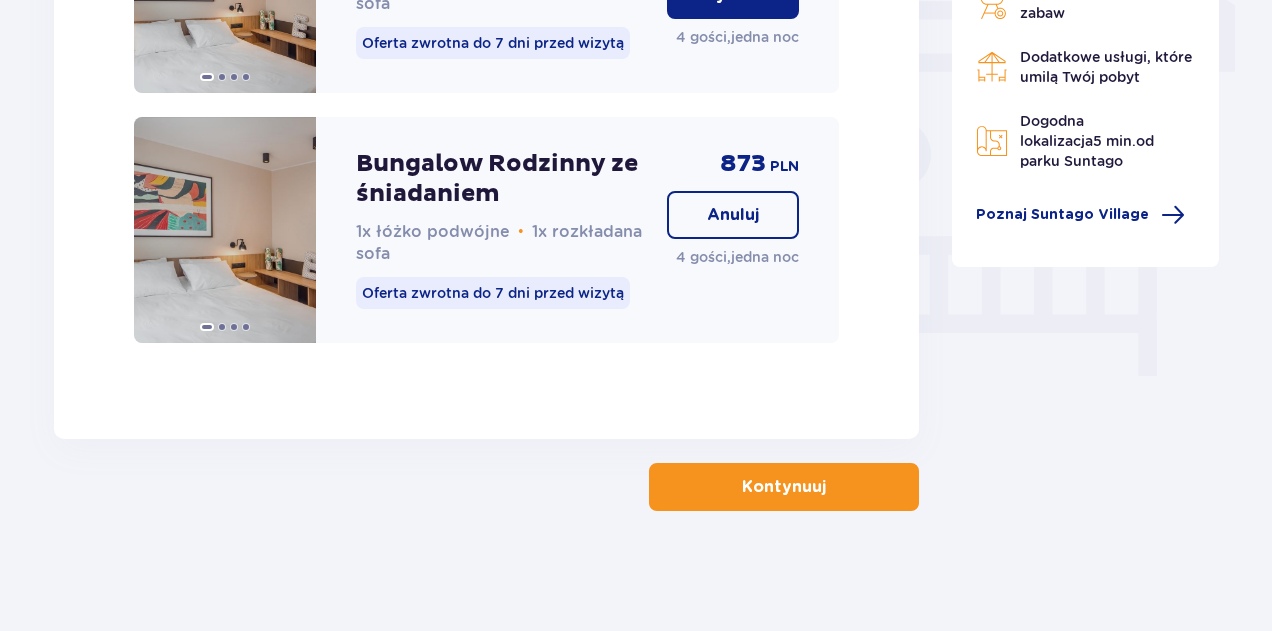 scroll, scrollTop: 1803, scrollLeft: 0, axis: vertical 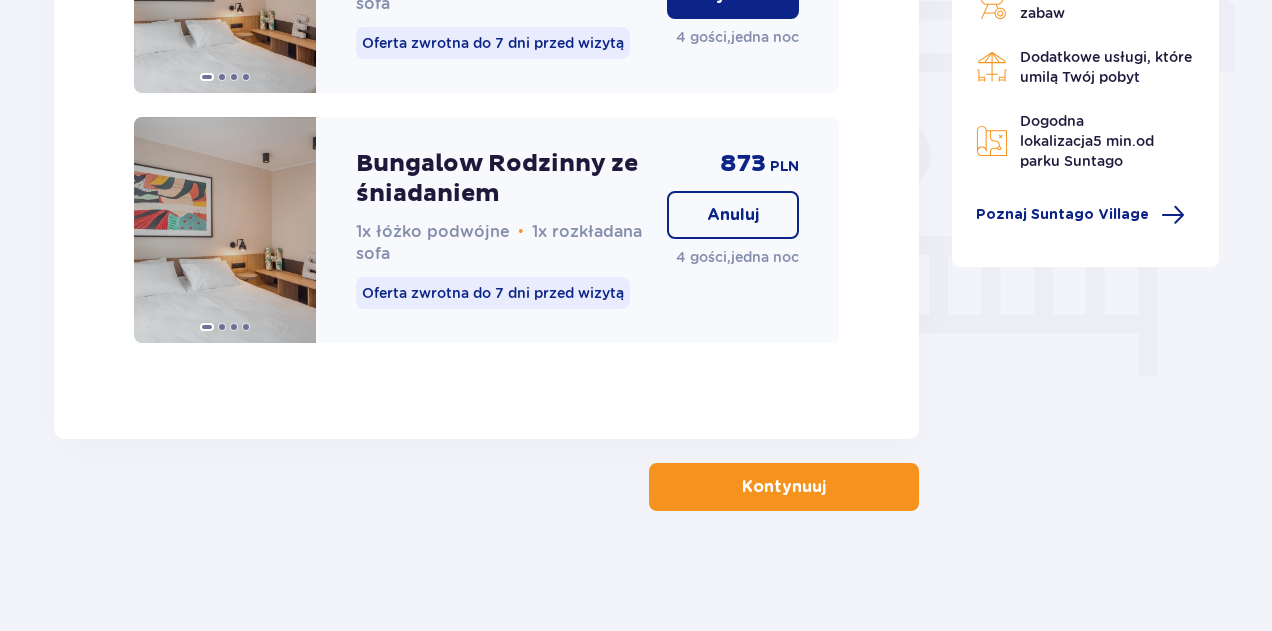 click on "Kontynuuj" at bounding box center [784, 487] 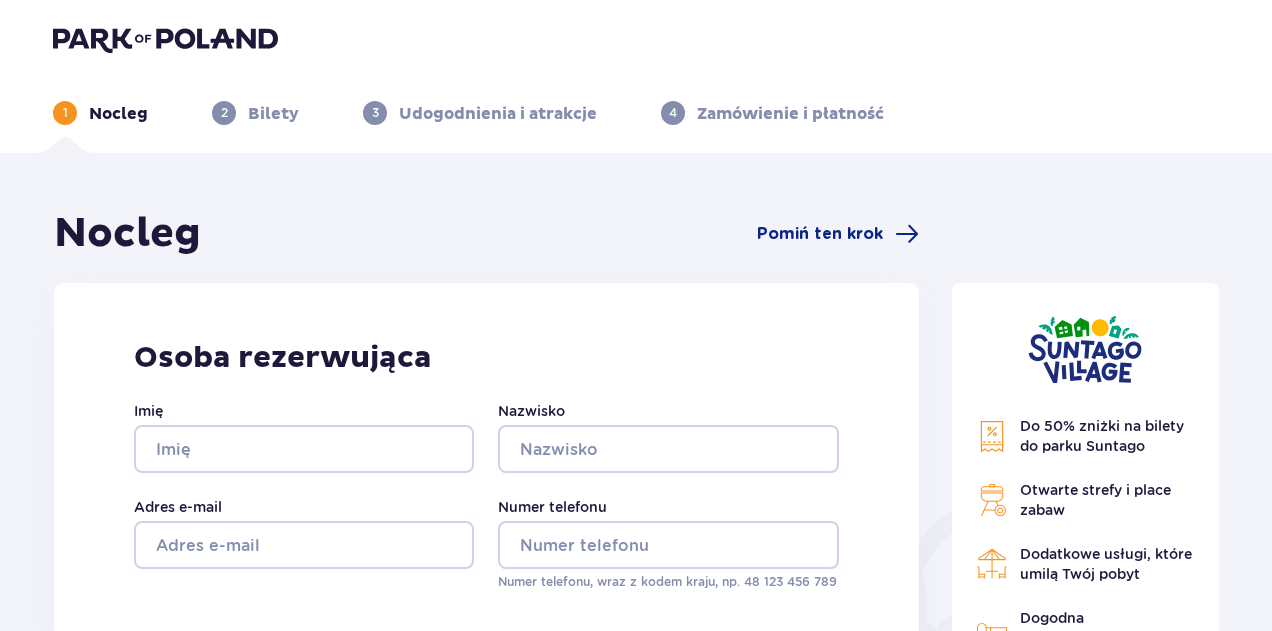 scroll, scrollTop: 0, scrollLeft: 0, axis: both 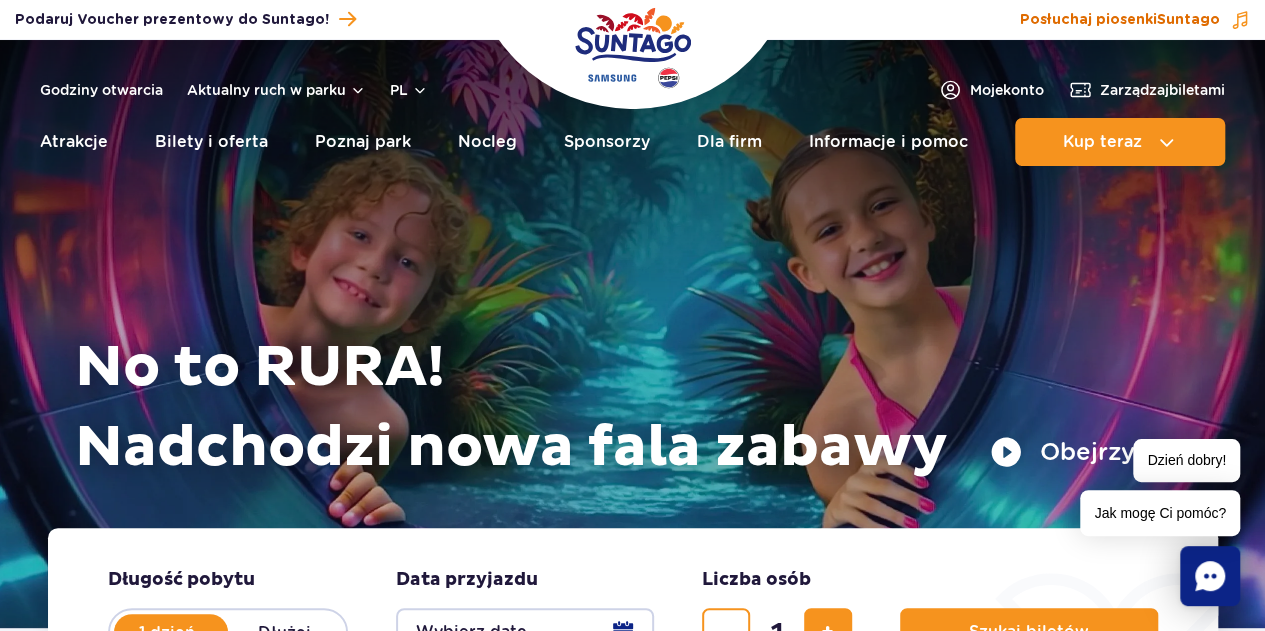 click at bounding box center (1240, 20) 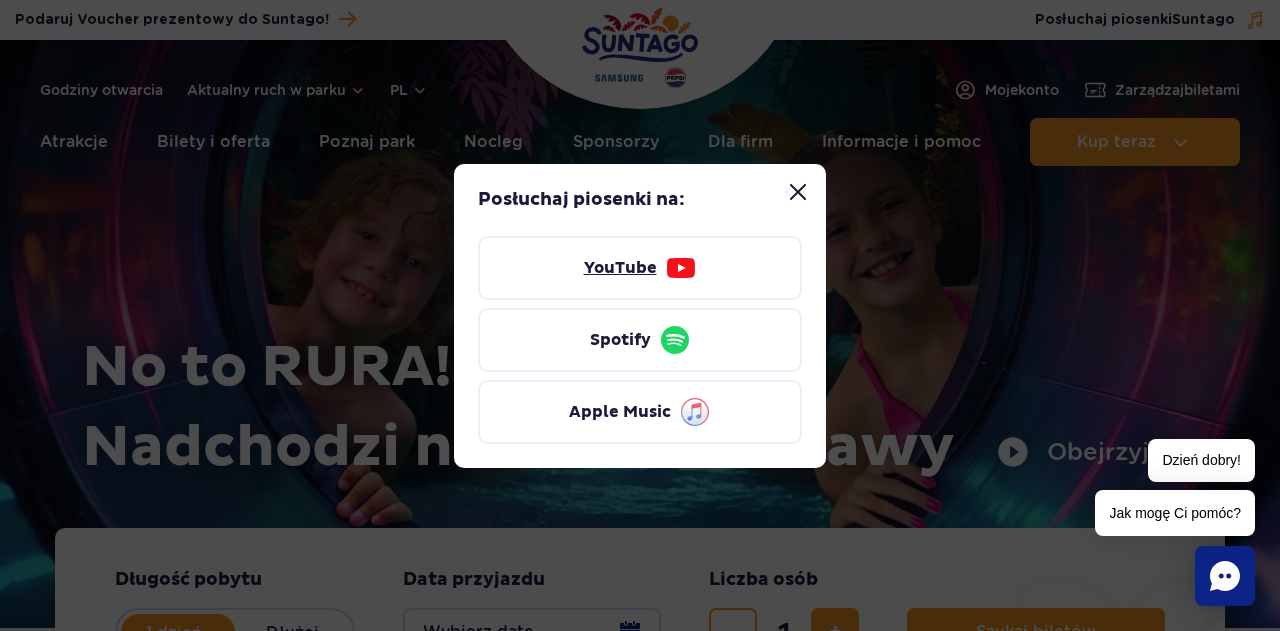 click on "YouTube" at bounding box center (640, 268) 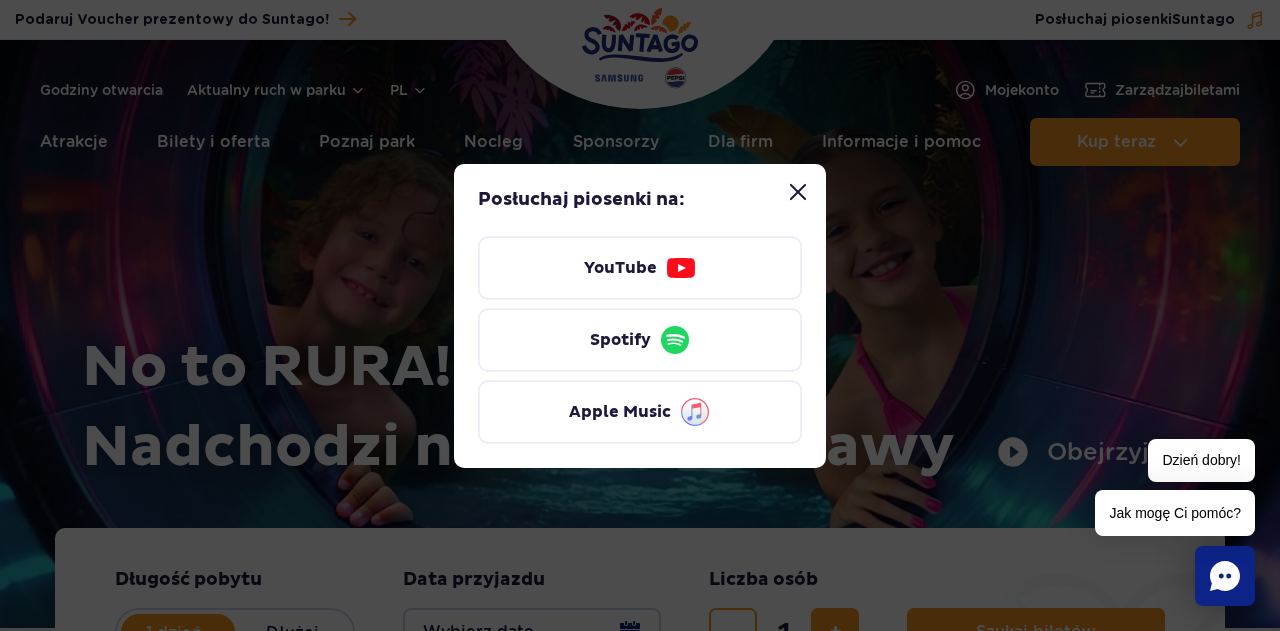 click at bounding box center [798, 192] 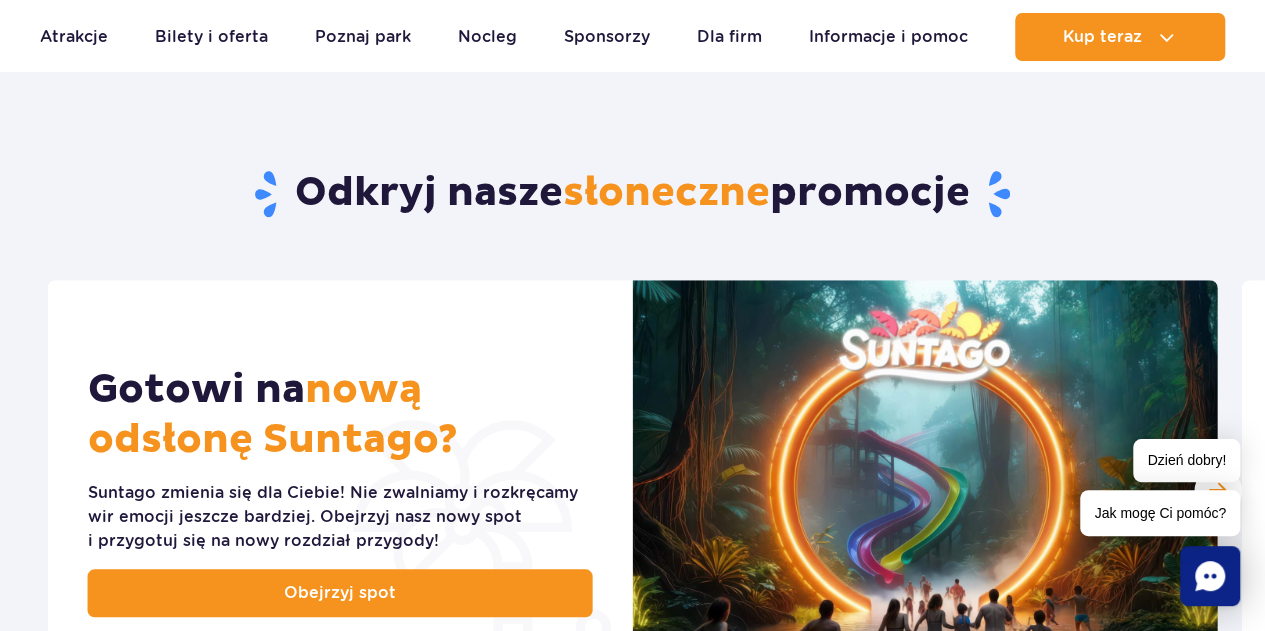 scroll, scrollTop: 767, scrollLeft: 0, axis: vertical 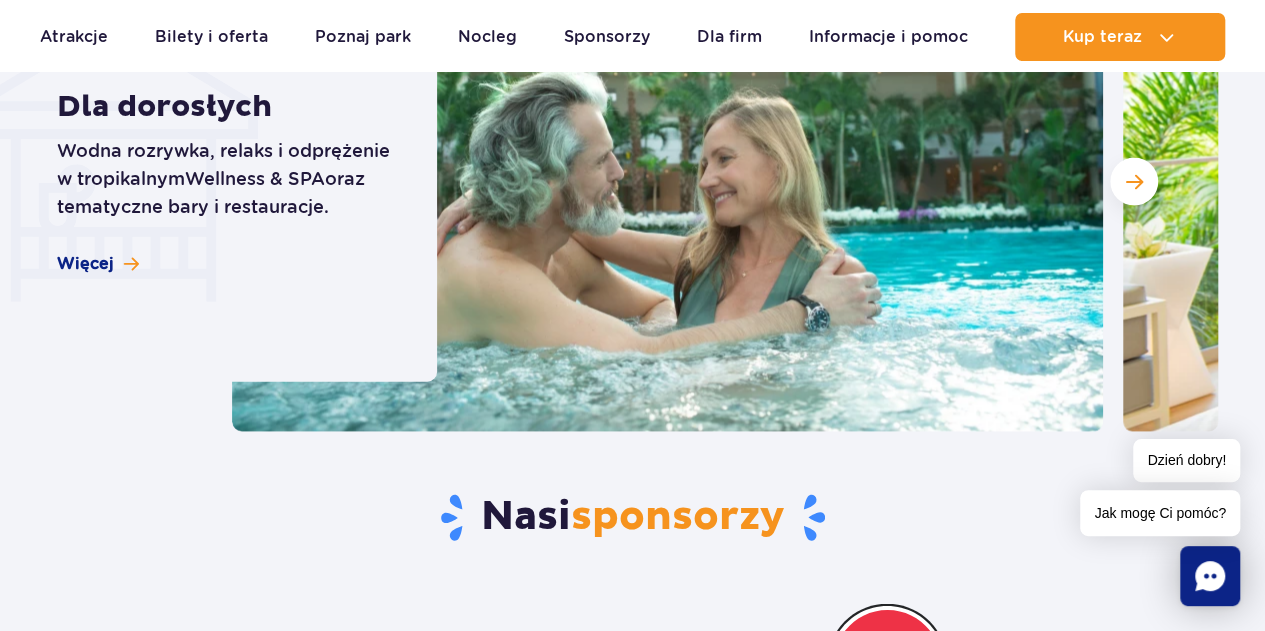 drag, startPoint x: 1248, startPoint y: 489, endPoint x: 1248, endPoint y: 520, distance: 31 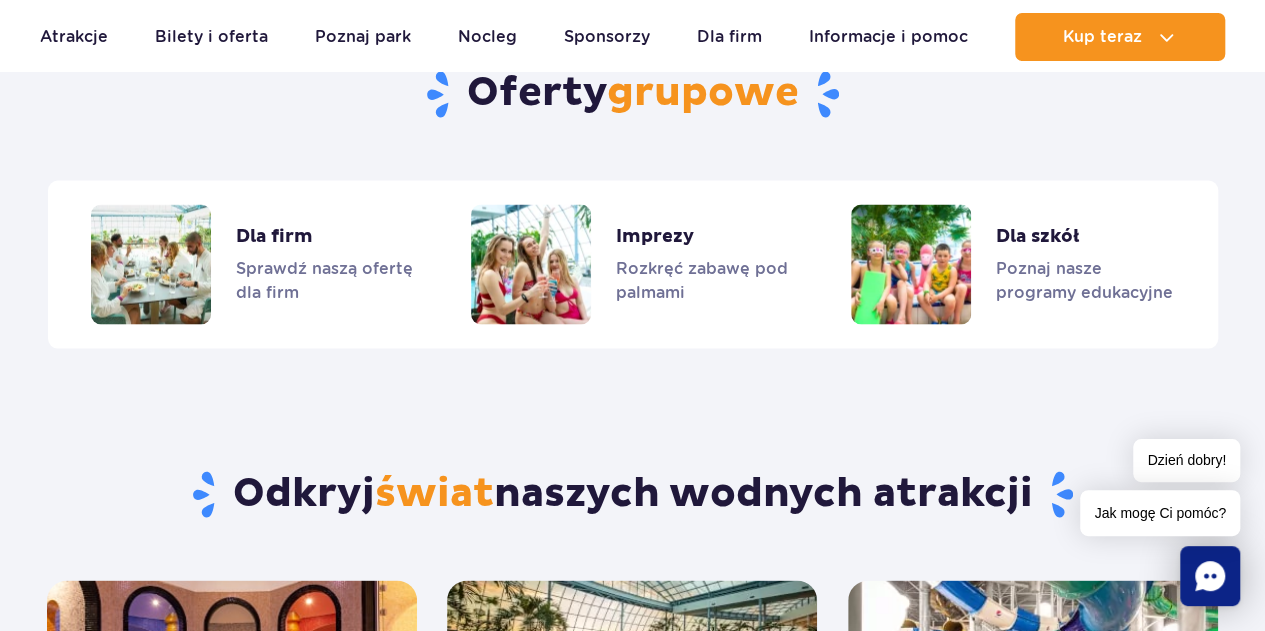 scroll, scrollTop: 1141, scrollLeft: 0, axis: vertical 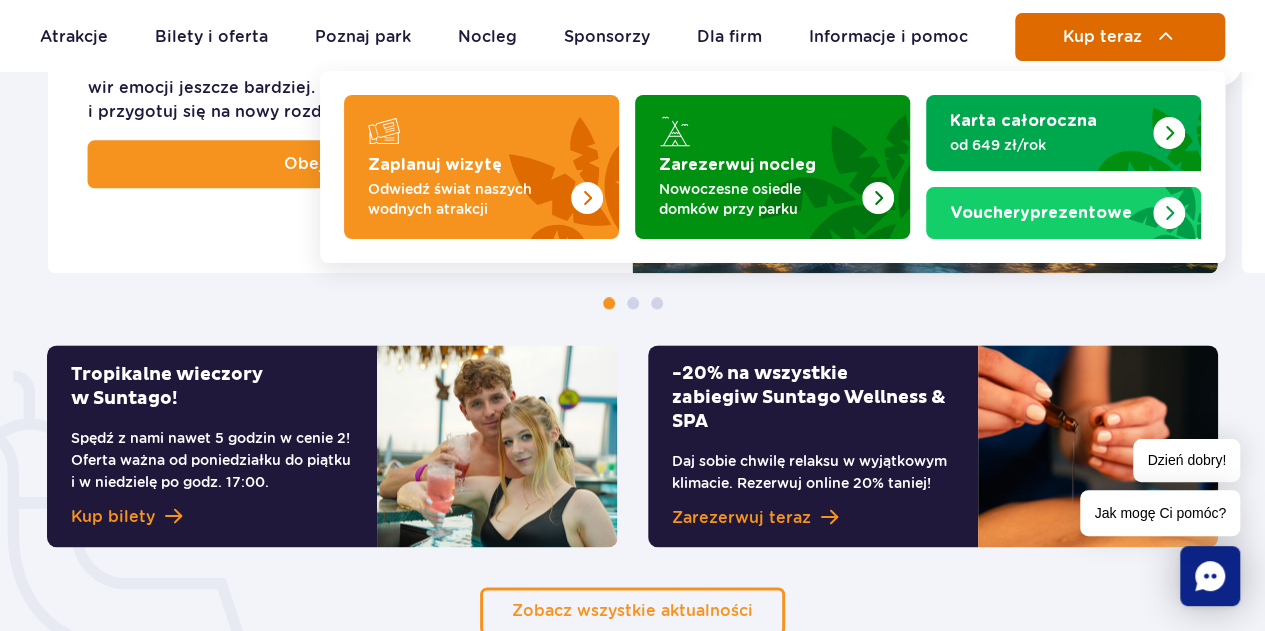 click on "Kup teraz" at bounding box center [1120, 37] 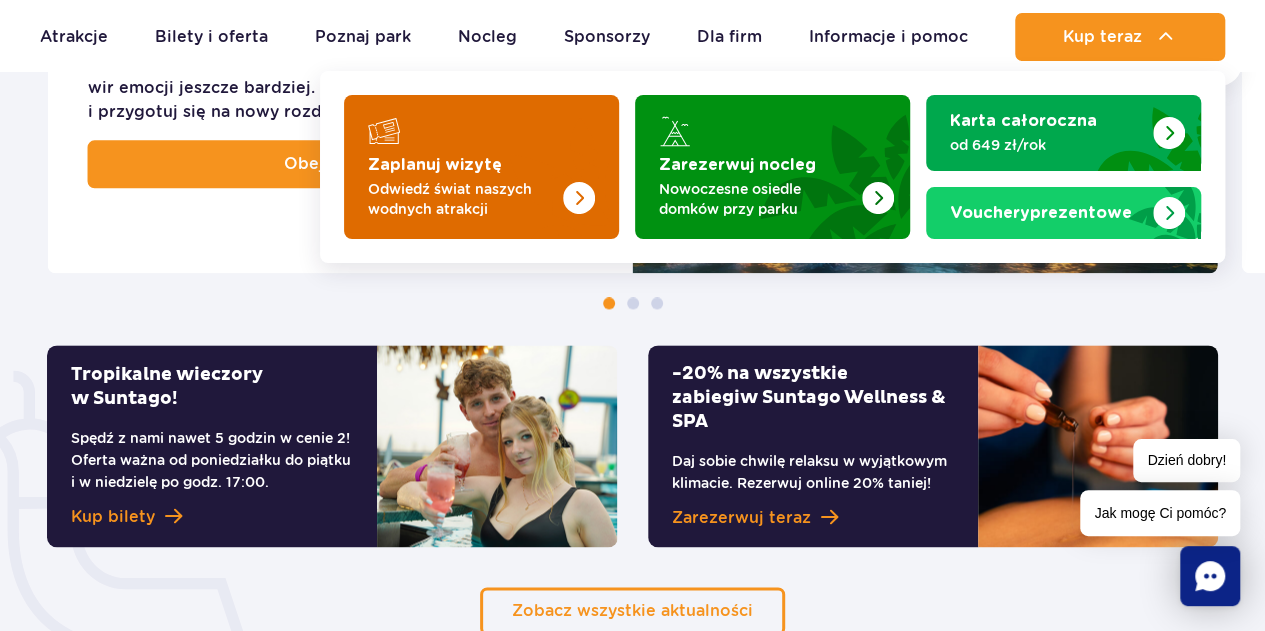 click at bounding box center [539, 161] 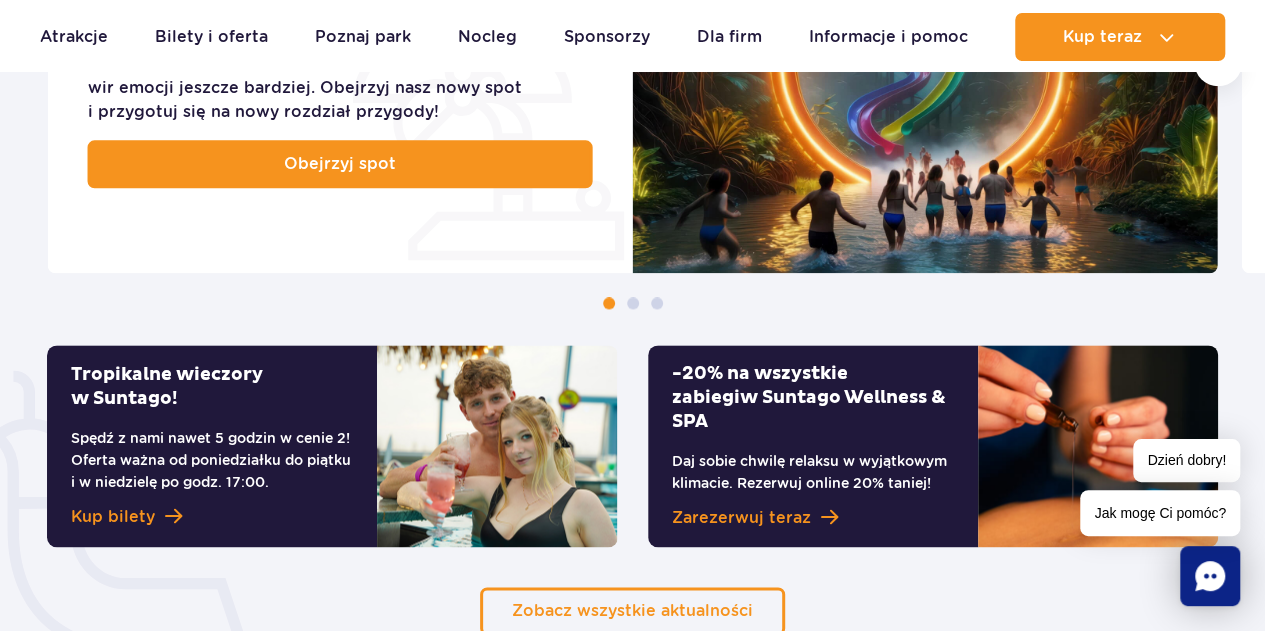 scroll, scrollTop: 0, scrollLeft: 0, axis: both 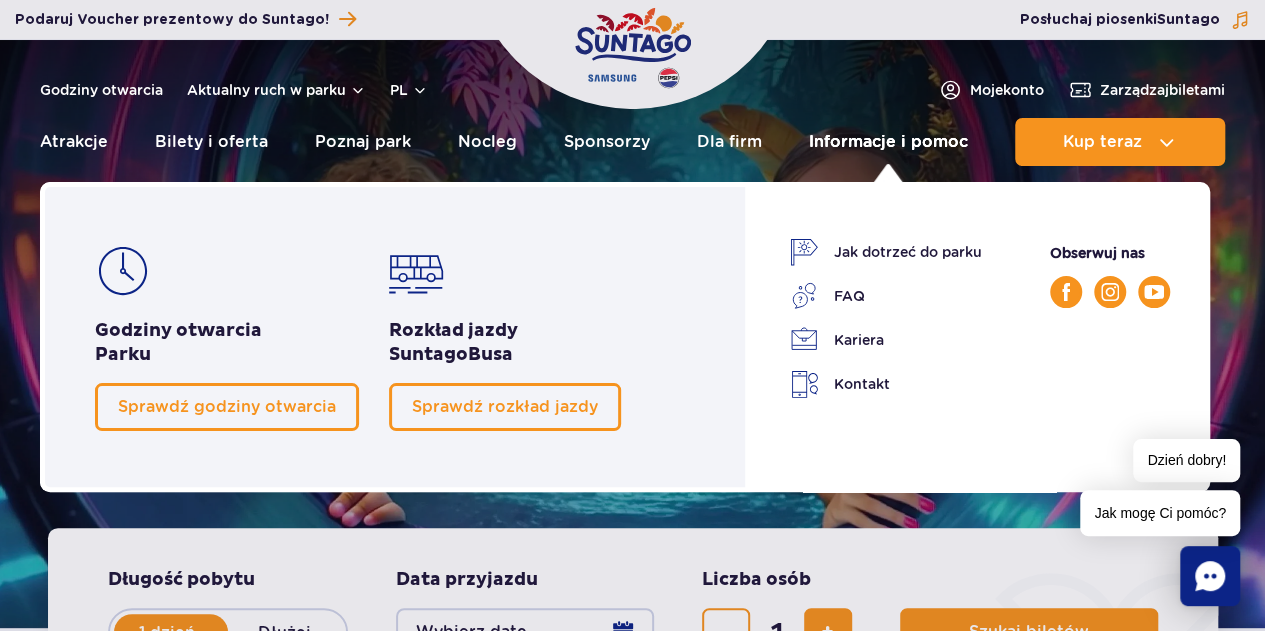 click on "Informacje i pomoc" at bounding box center [888, 142] 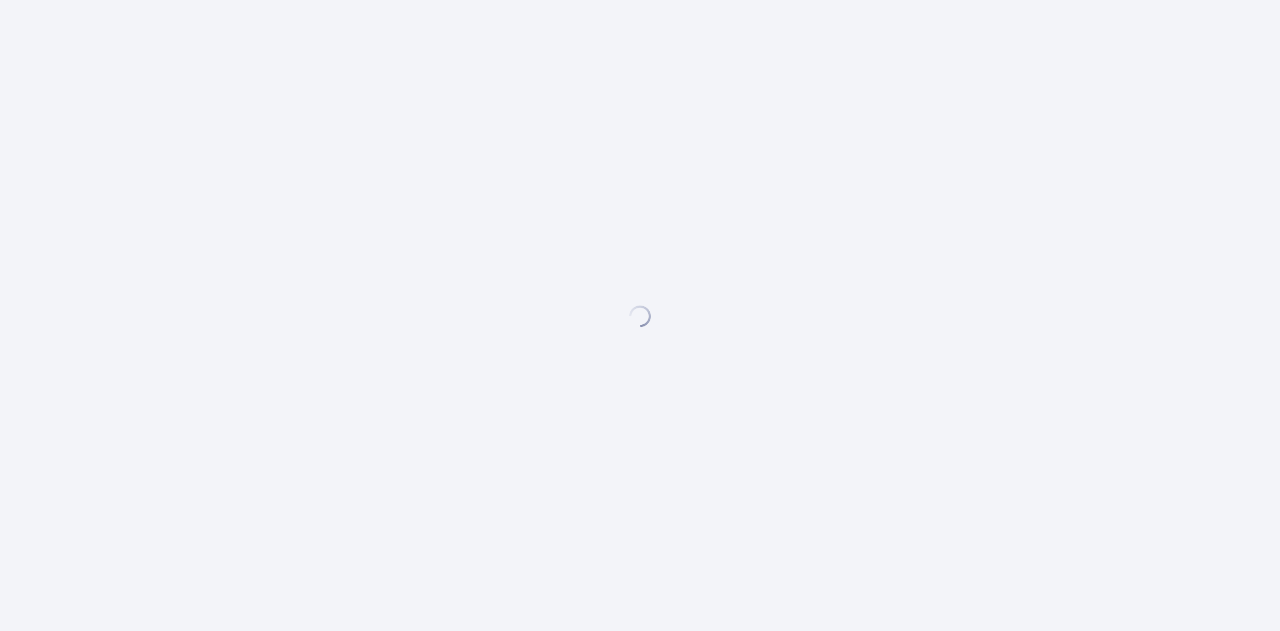 scroll, scrollTop: 0, scrollLeft: 0, axis: both 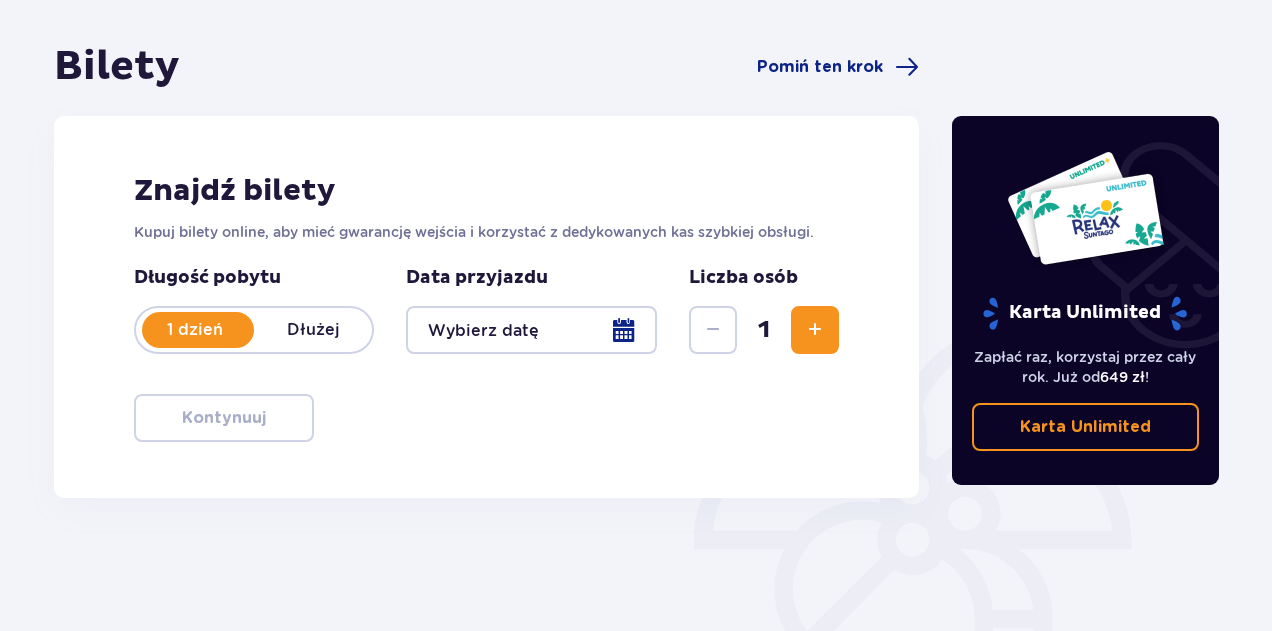 click at bounding box center [531, 330] 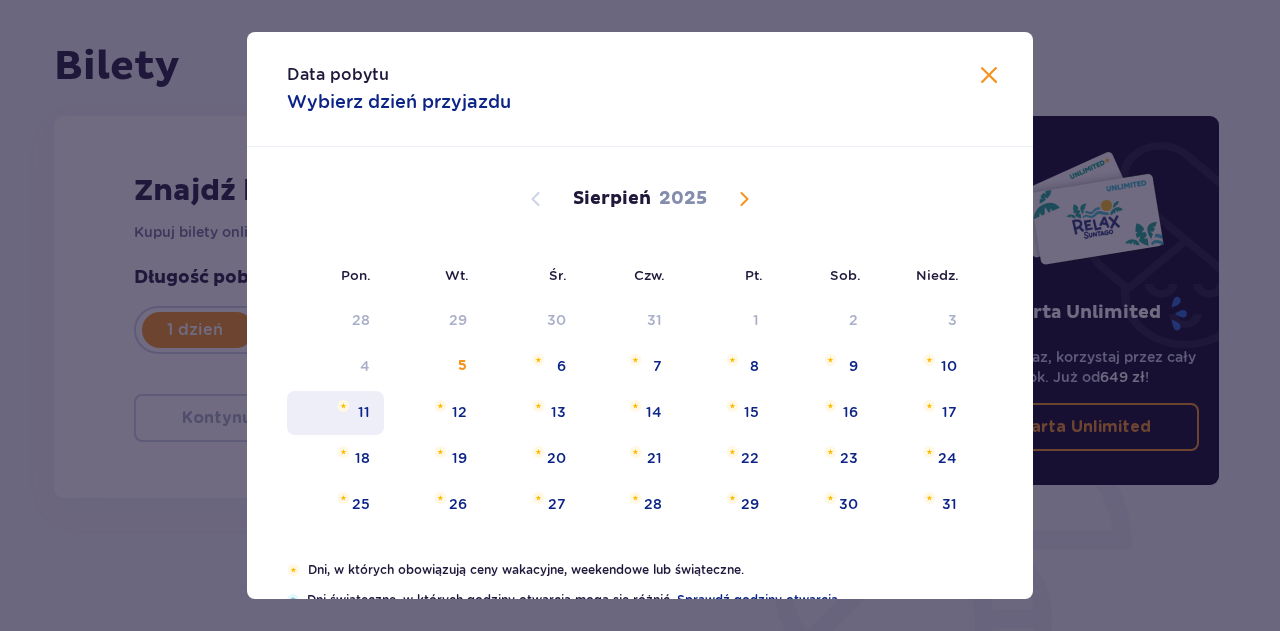 click on "11" at bounding box center (335, 413) 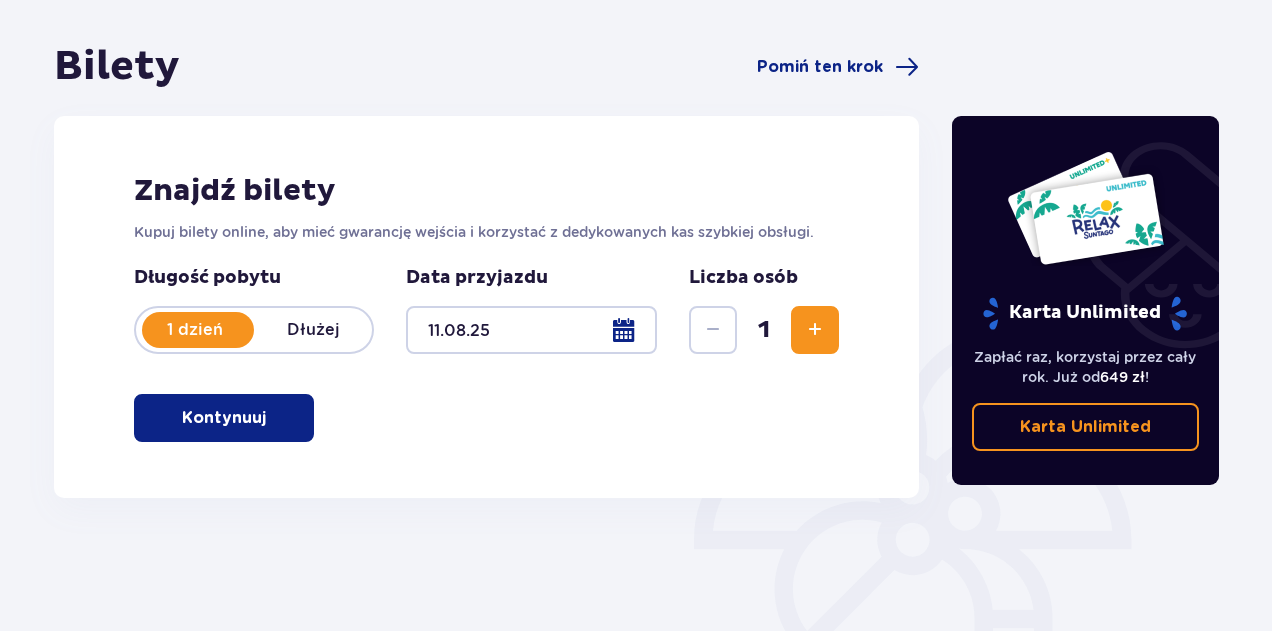 click at bounding box center [815, 330] 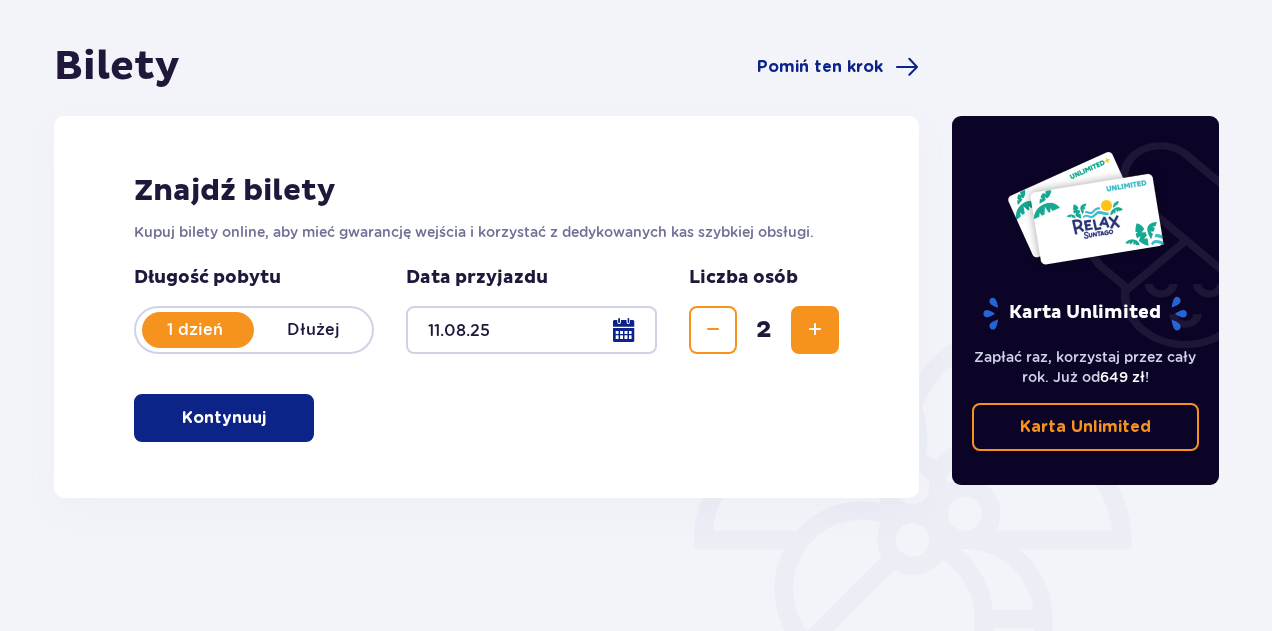 click at bounding box center [815, 330] 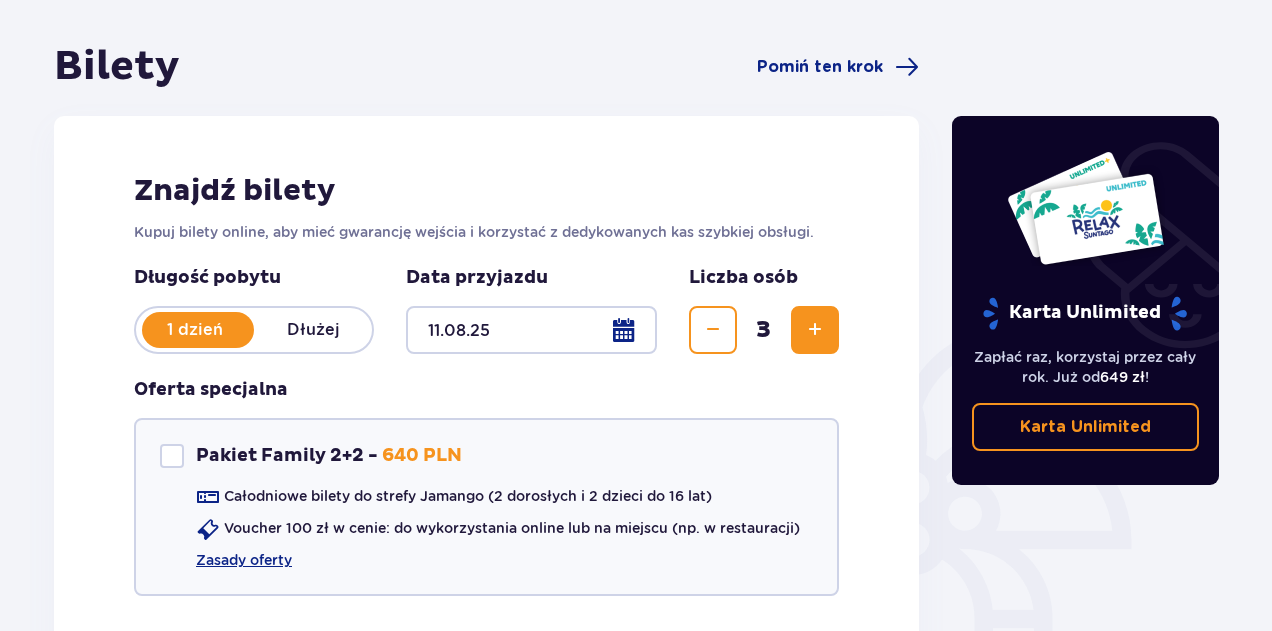 click at bounding box center [815, 330] 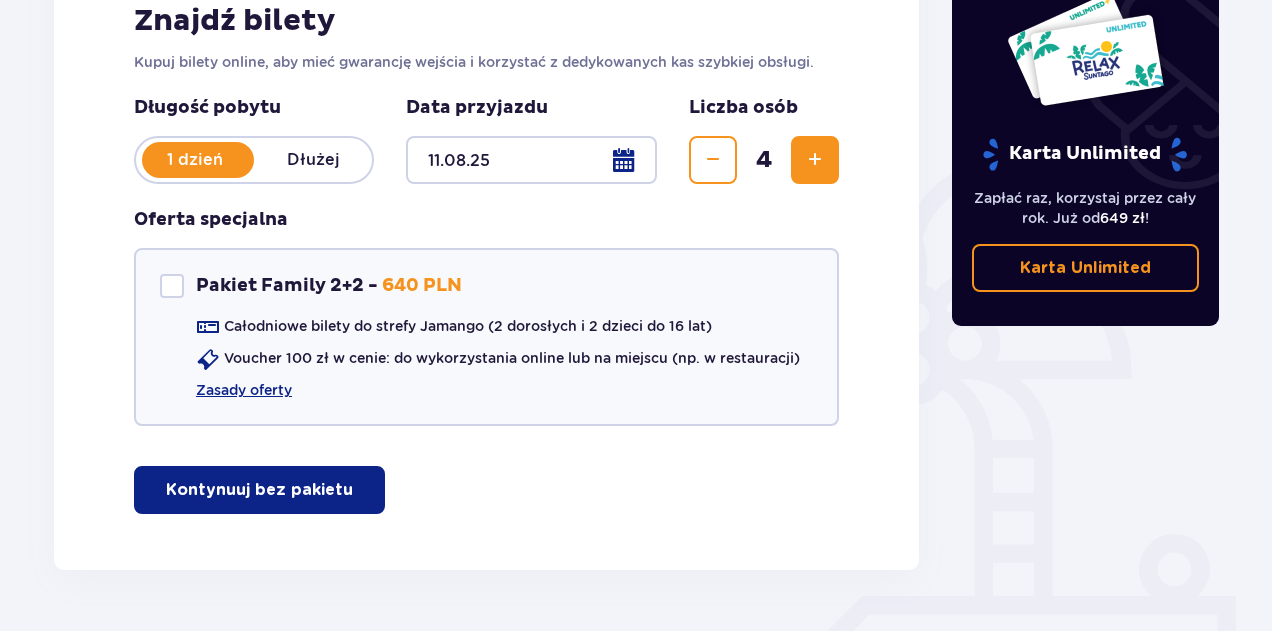 scroll, scrollTop: 250, scrollLeft: 0, axis: vertical 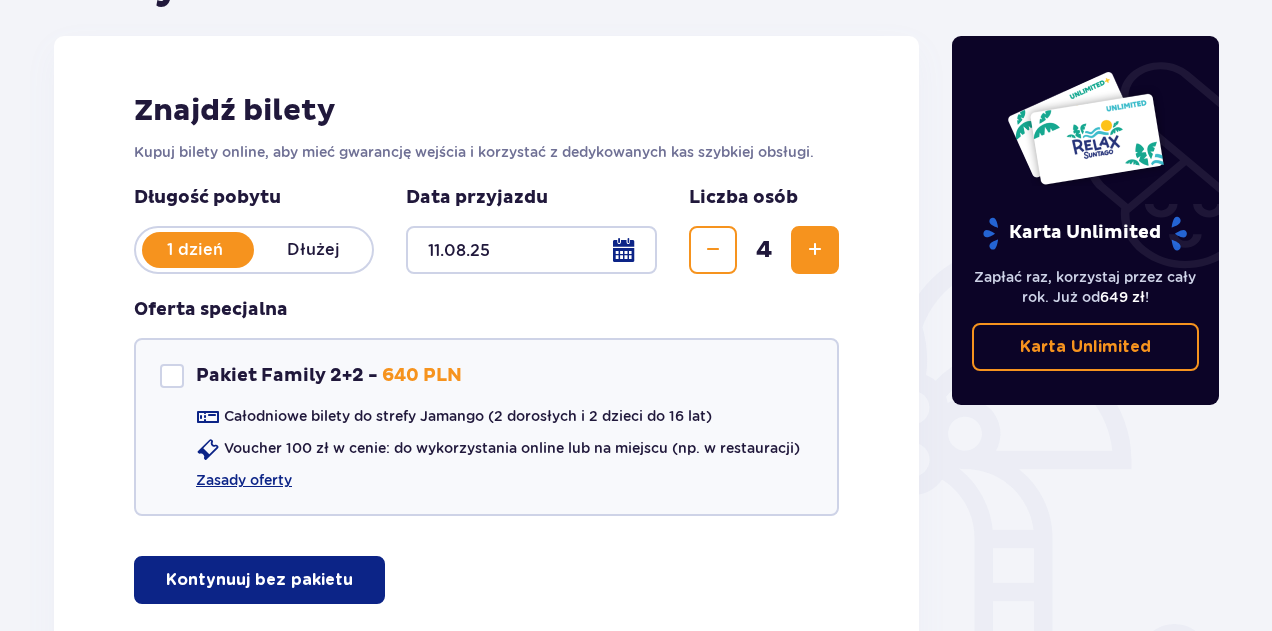 click at bounding box center (815, 250) 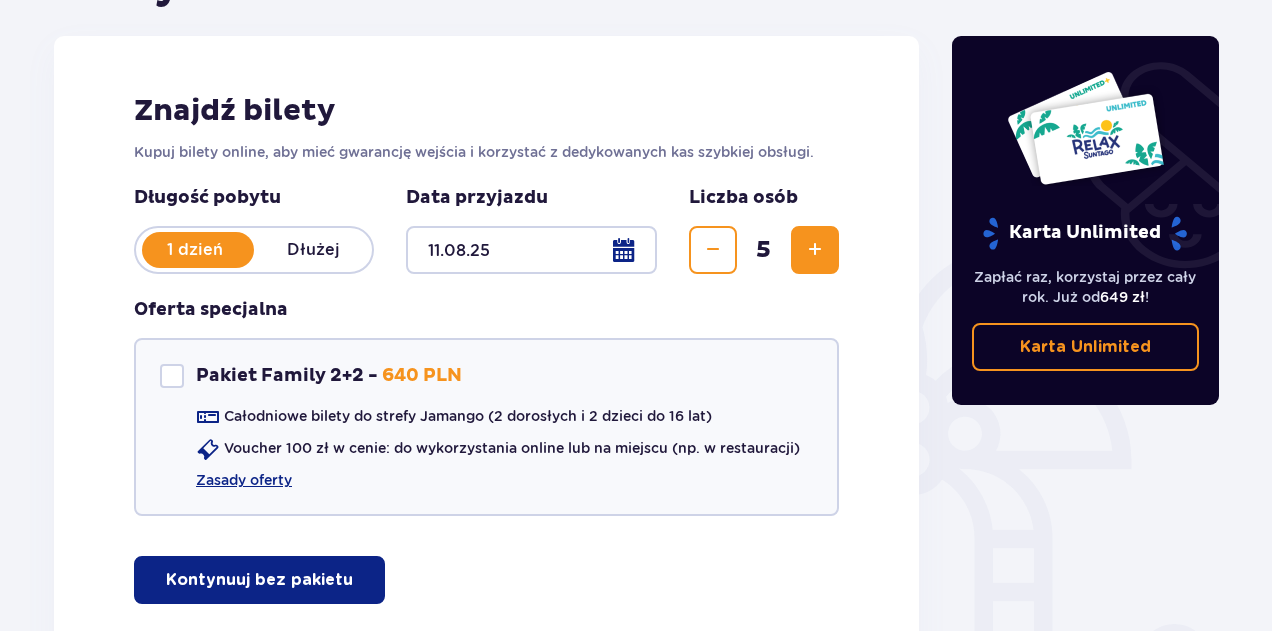 drag, startPoint x: 1269, startPoint y: 307, endPoint x: 1279, endPoint y: 337, distance: 31.622776 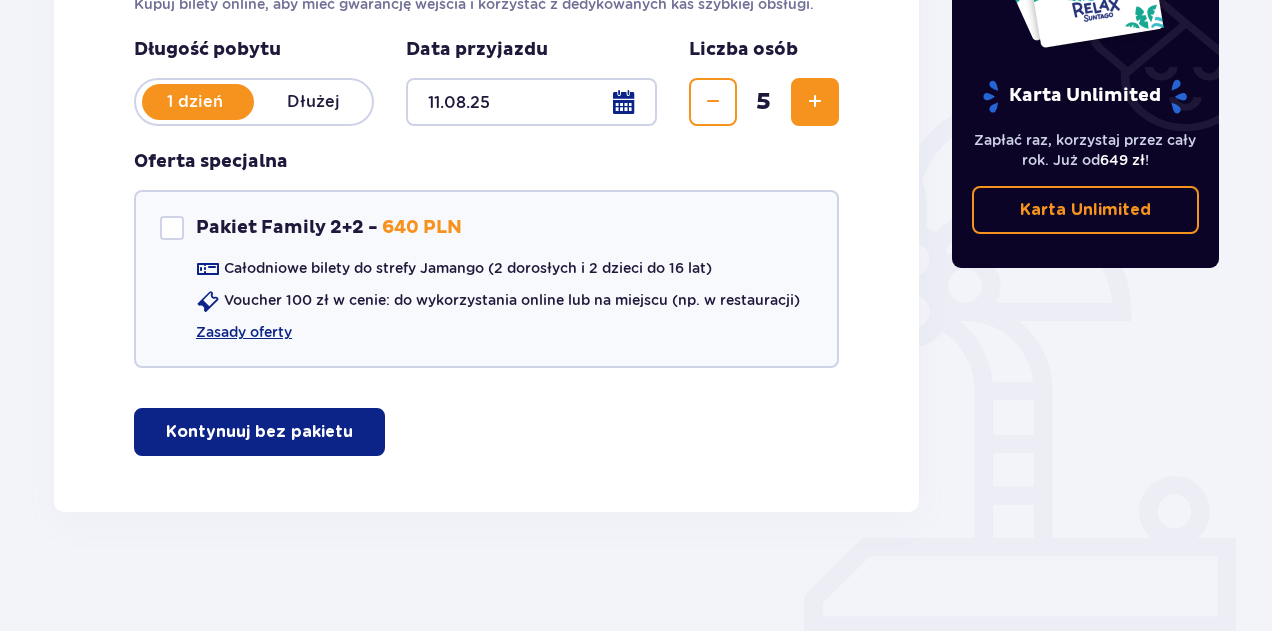 click on "Dłużej" at bounding box center (313, 102) 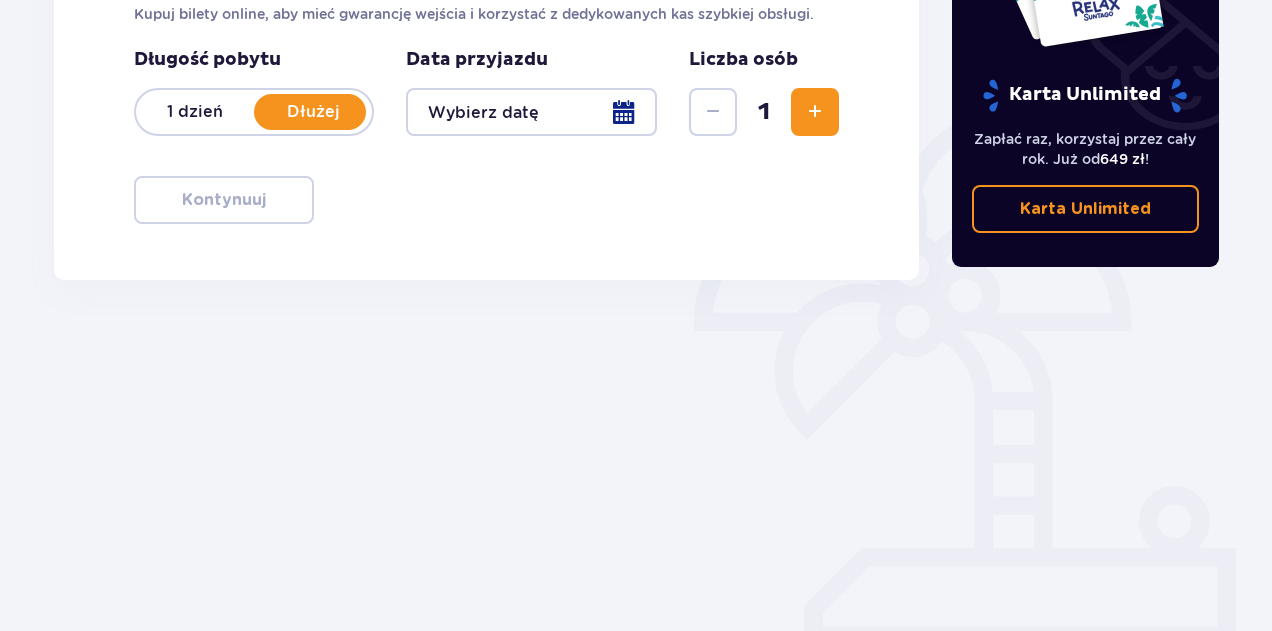 scroll, scrollTop: 388, scrollLeft: 0, axis: vertical 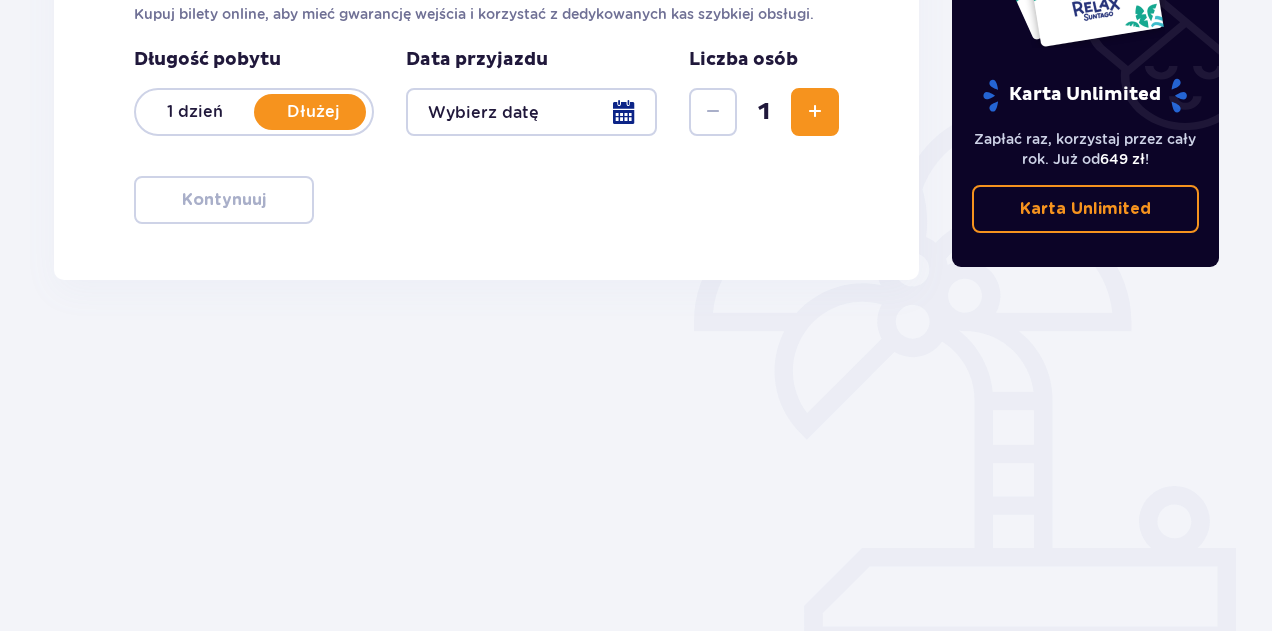 click at bounding box center [531, 112] 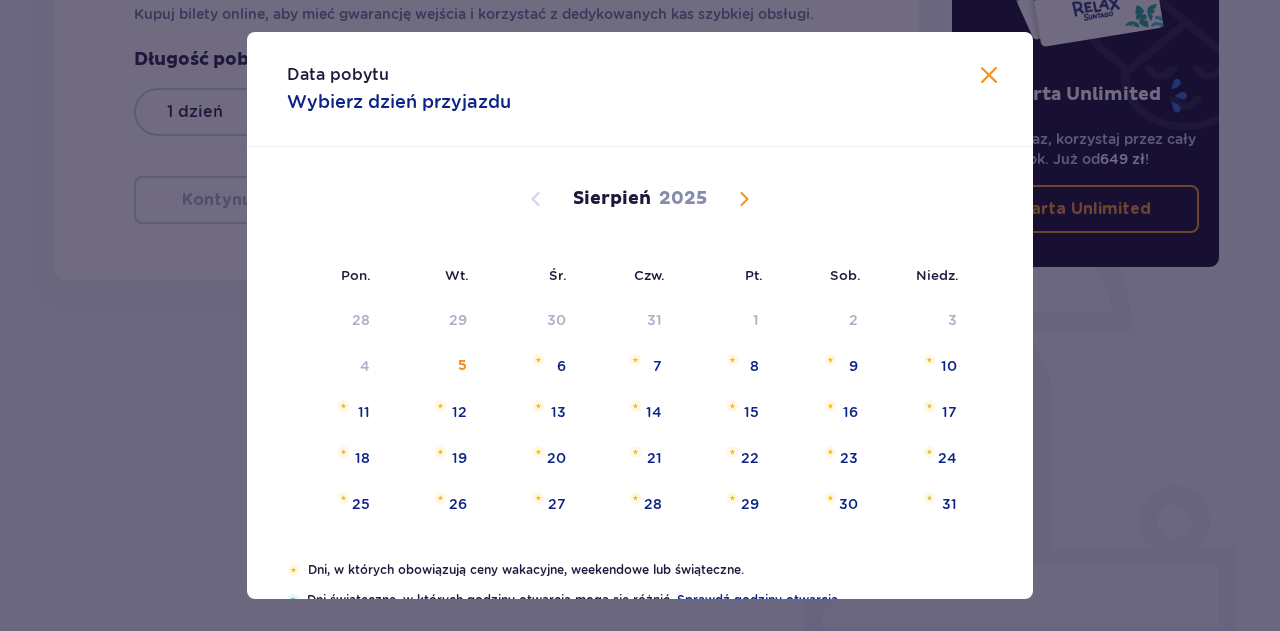 click at bounding box center (989, 76) 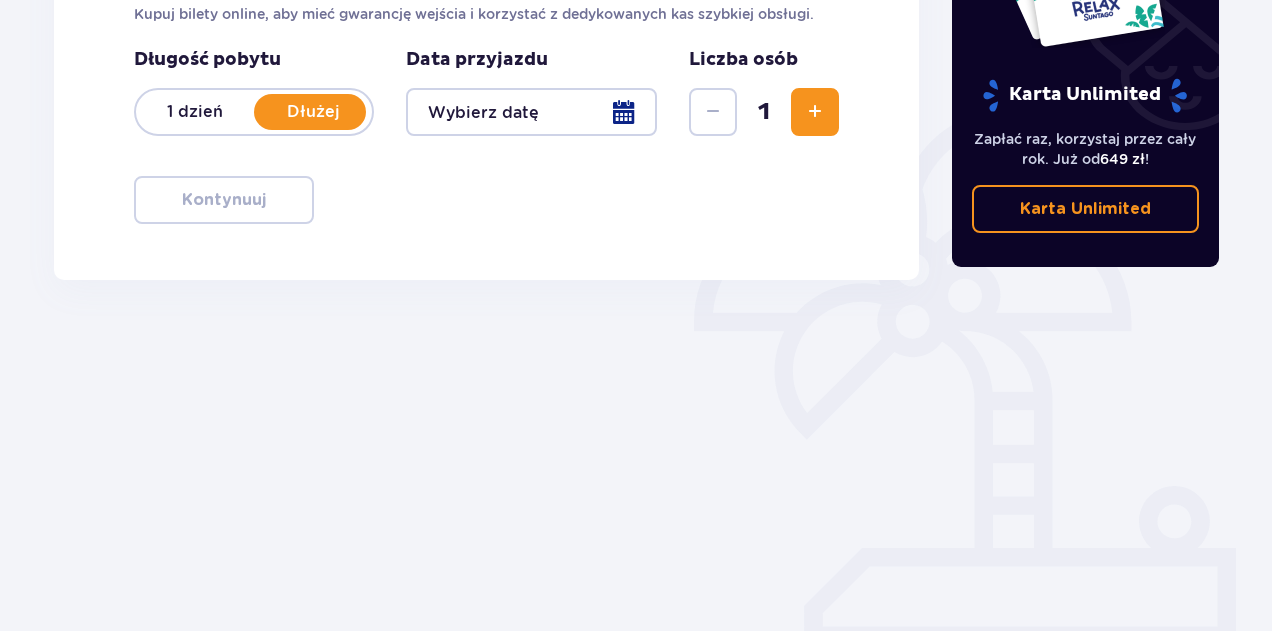 scroll, scrollTop: 0, scrollLeft: 0, axis: both 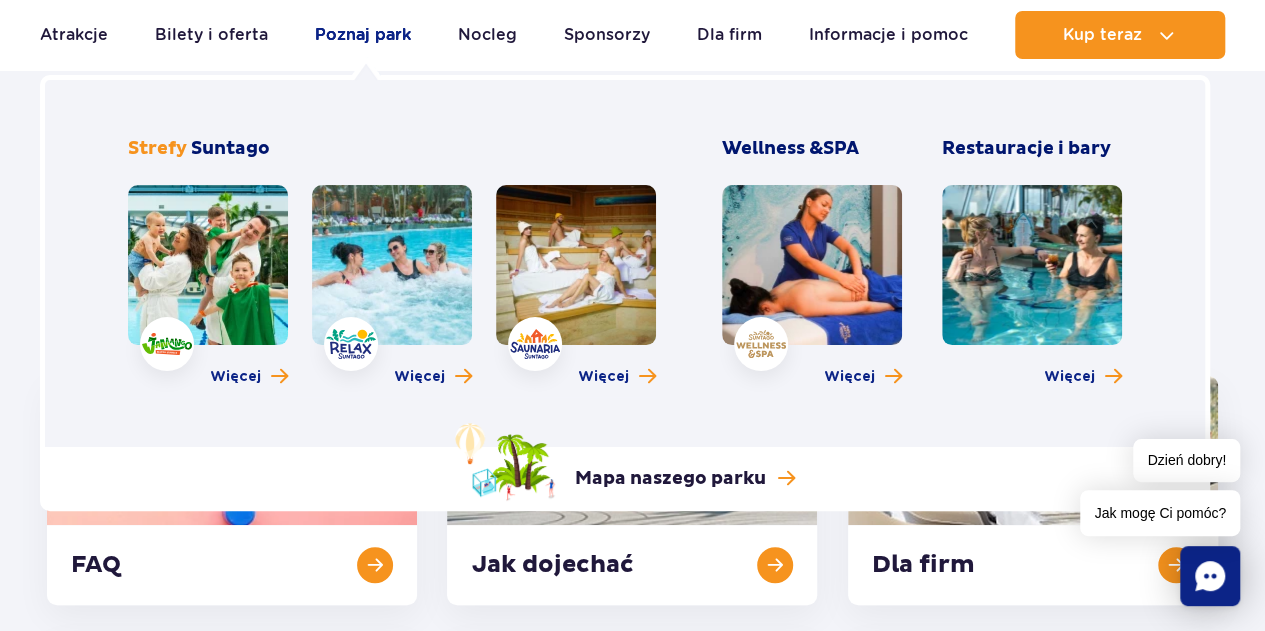 click on "Poznaj park" at bounding box center (363, 35) 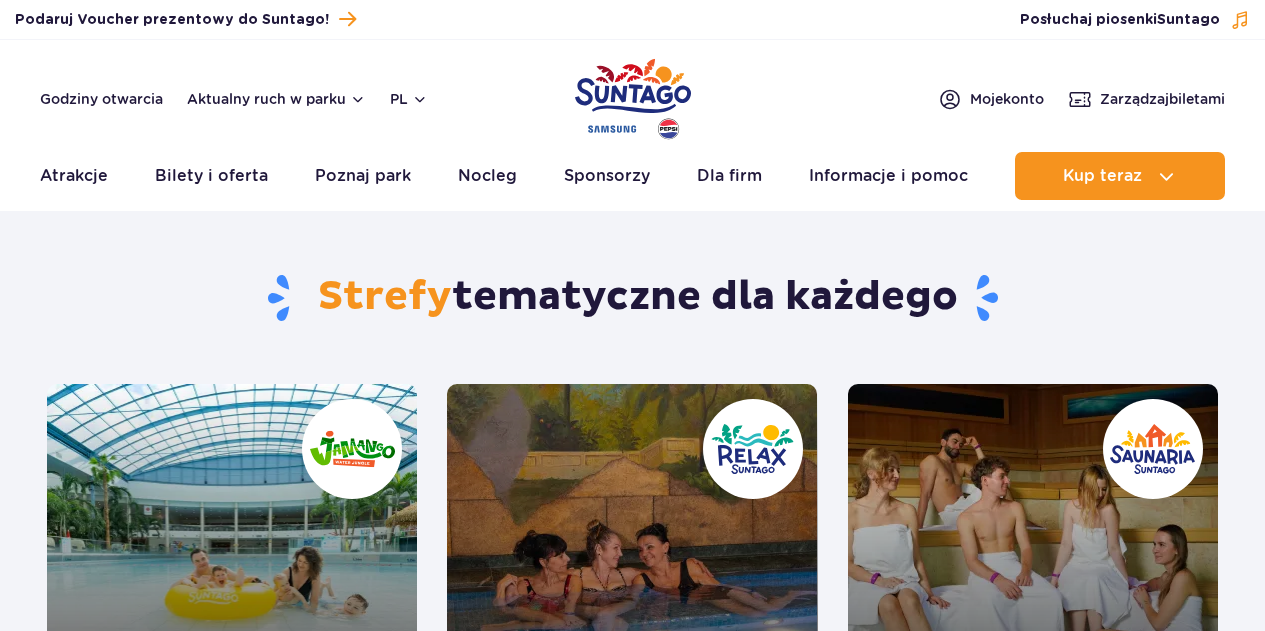 scroll, scrollTop: 0, scrollLeft: 0, axis: both 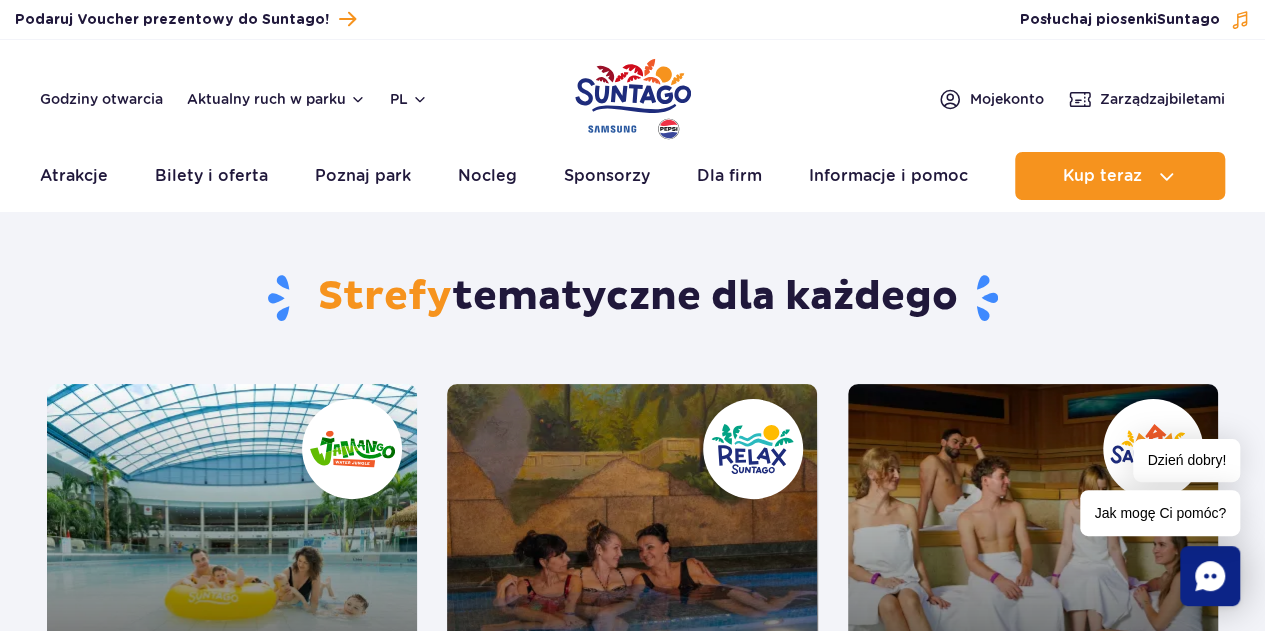 click at bounding box center [232, 569] 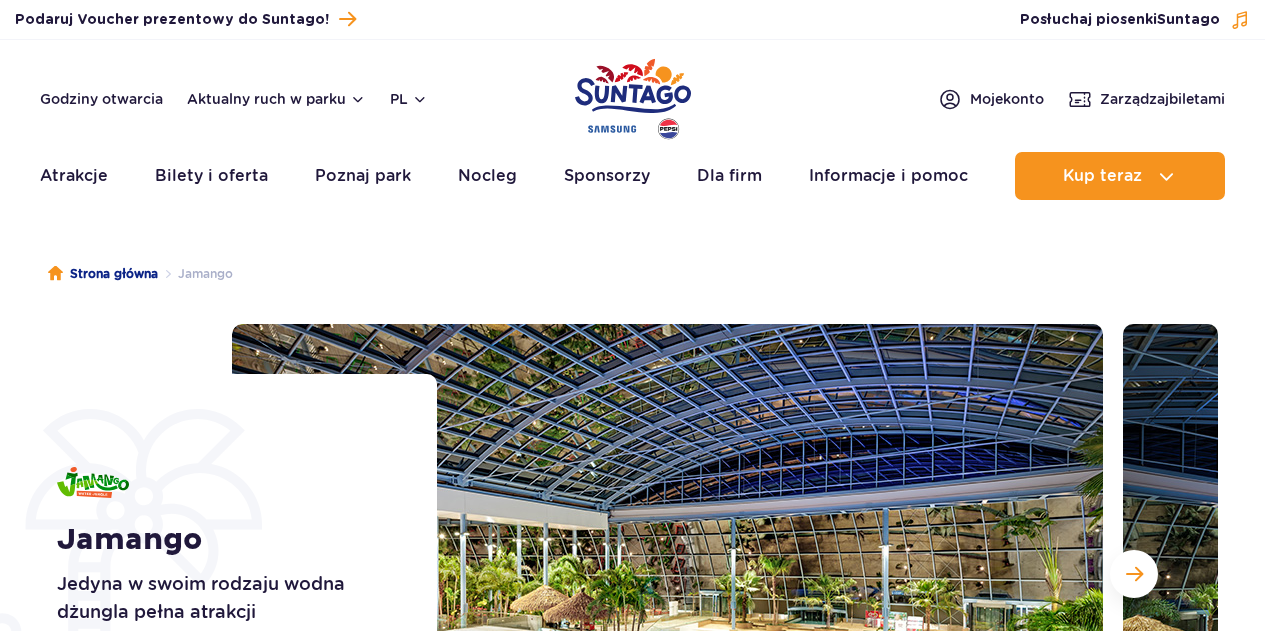 scroll, scrollTop: 0, scrollLeft: 0, axis: both 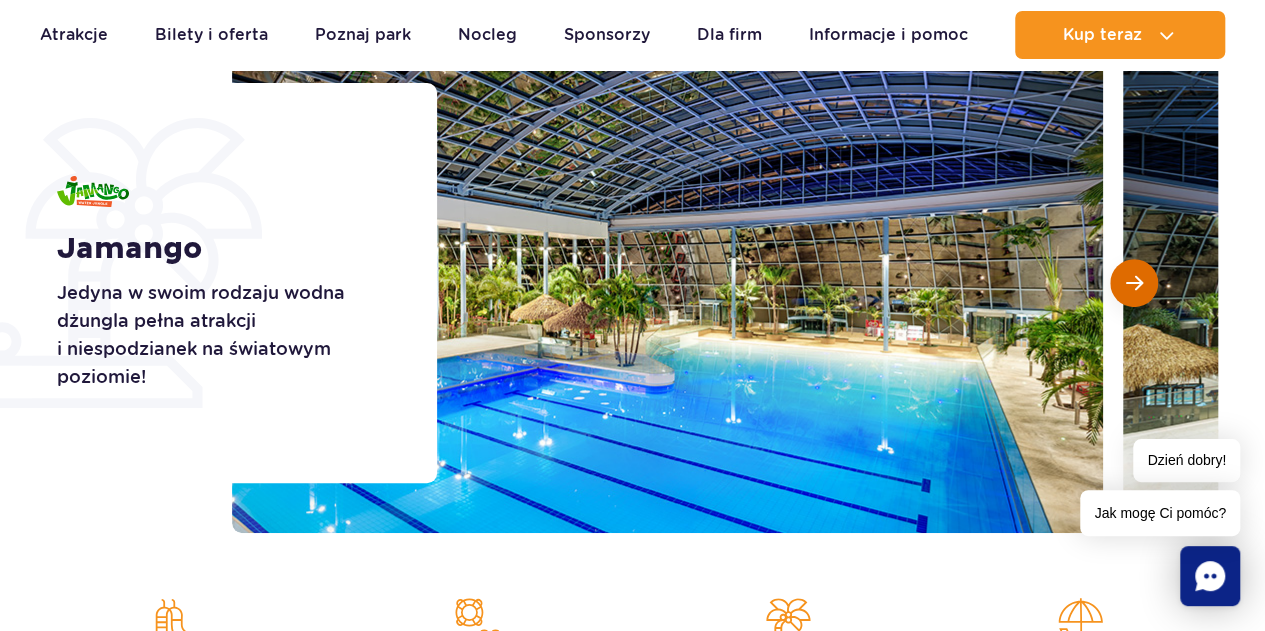 click at bounding box center (1134, 283) 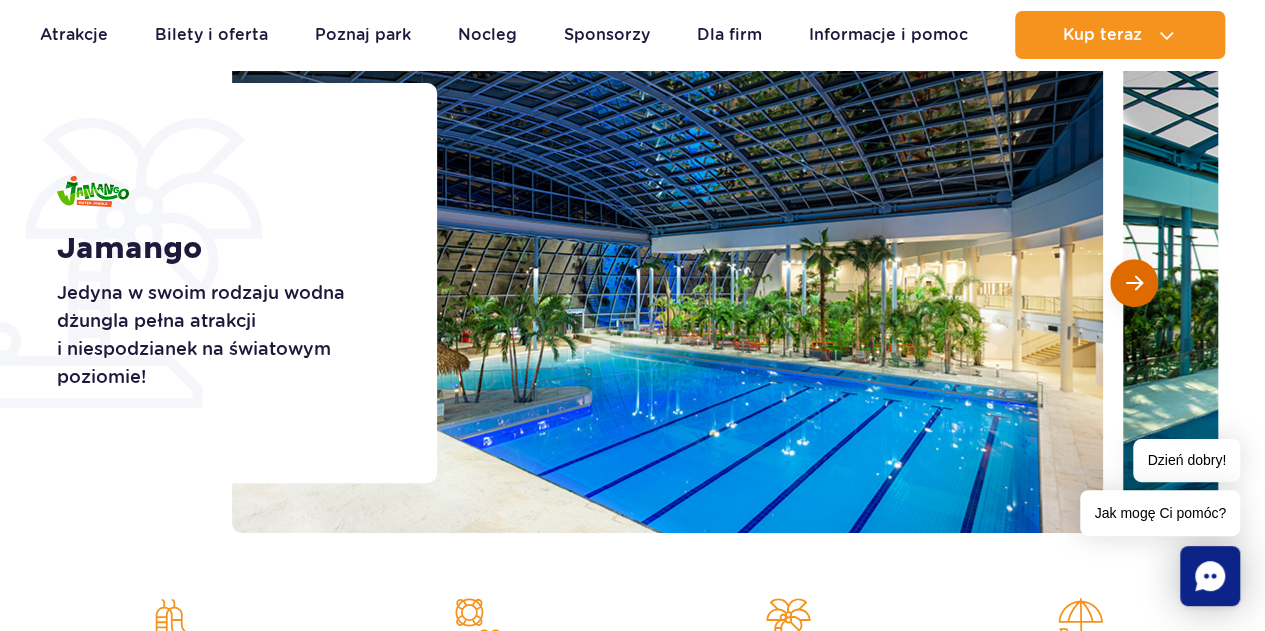 click at bounding box center [1134, 283] 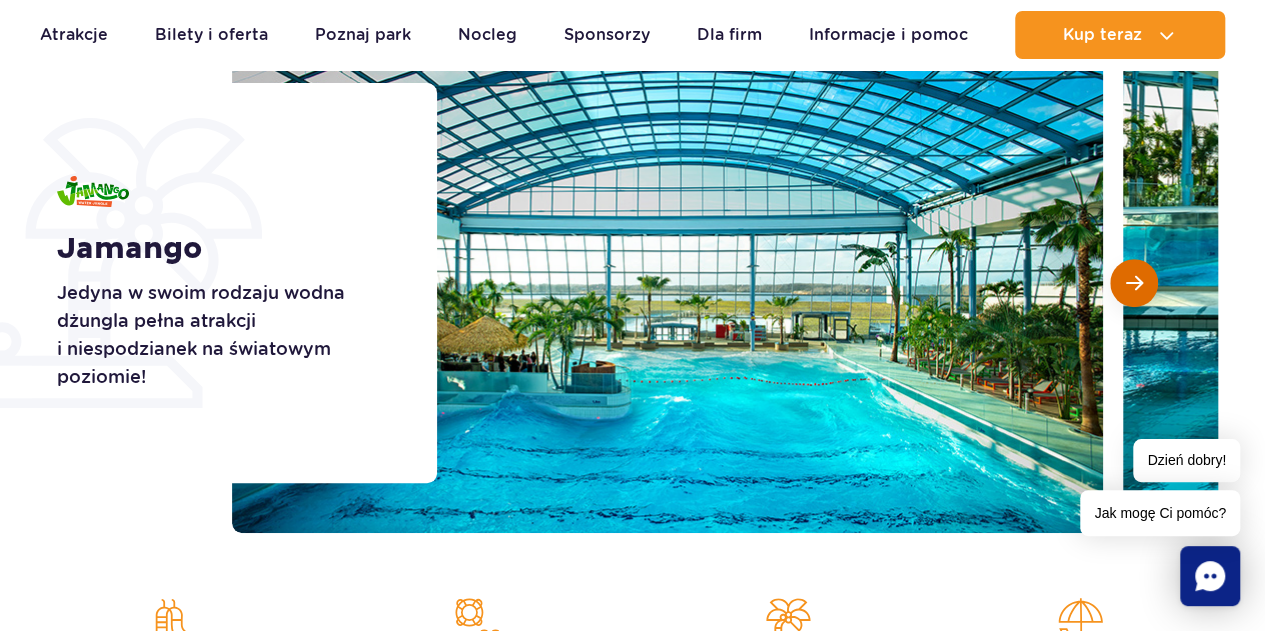 click at bounding box center [1134, 283] 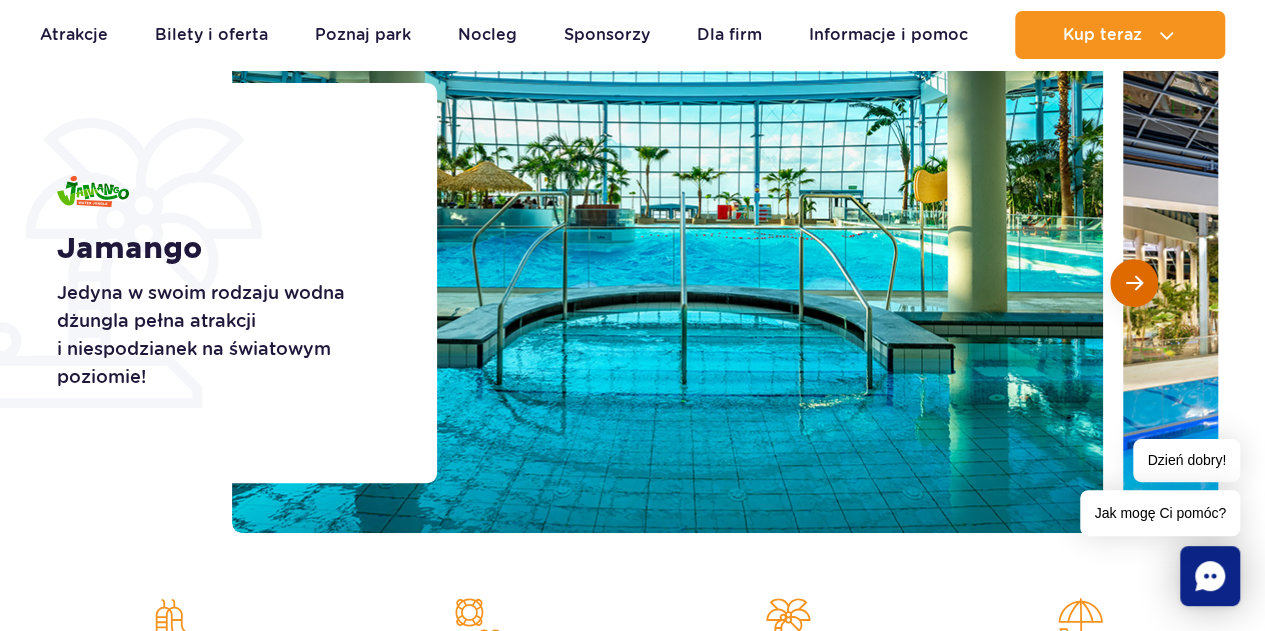 click at bounding box center [1134, 283] 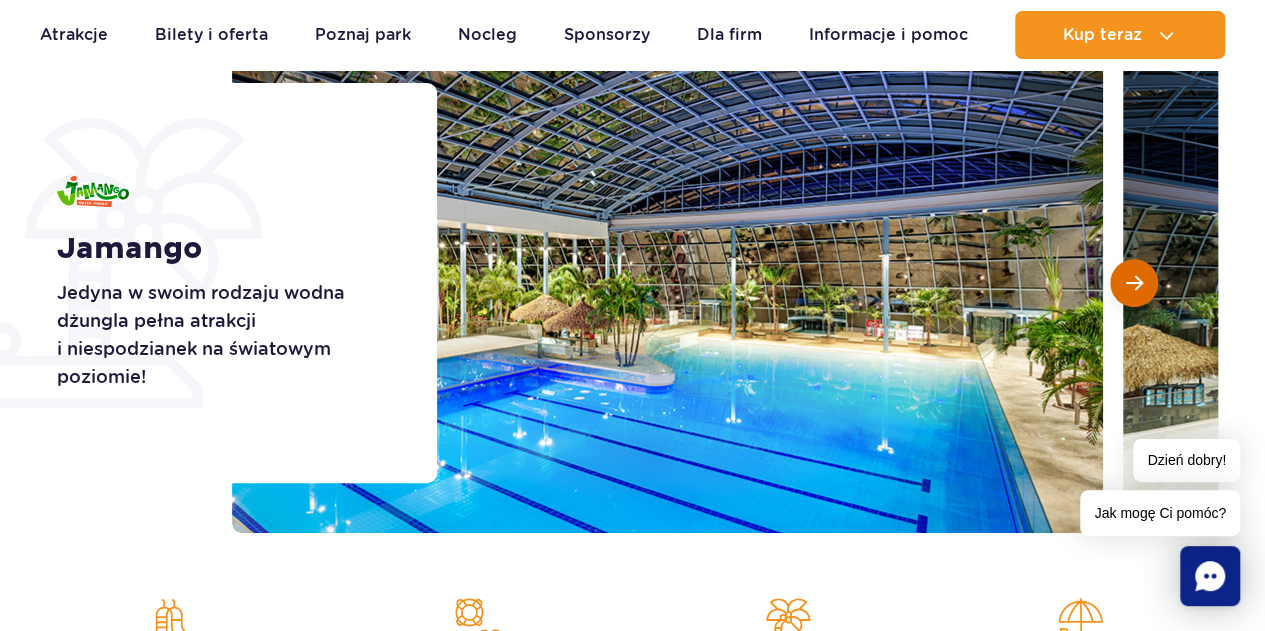 click at bounding box center (1134, 283) 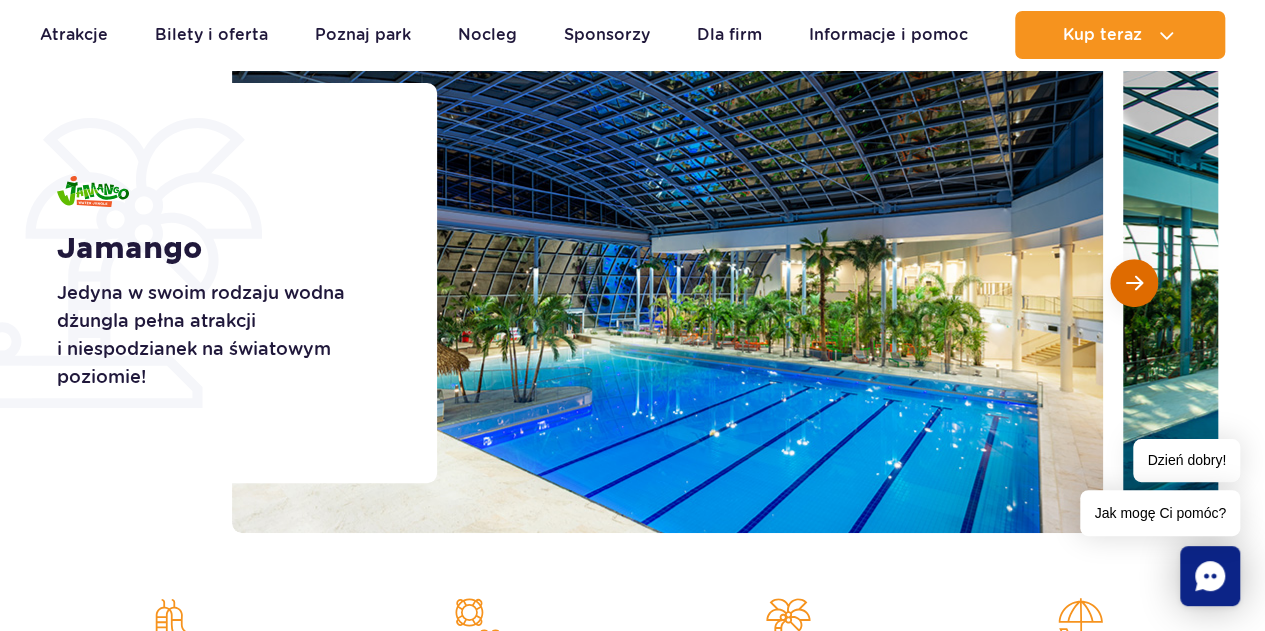 click at bounding box center (1134, 283) 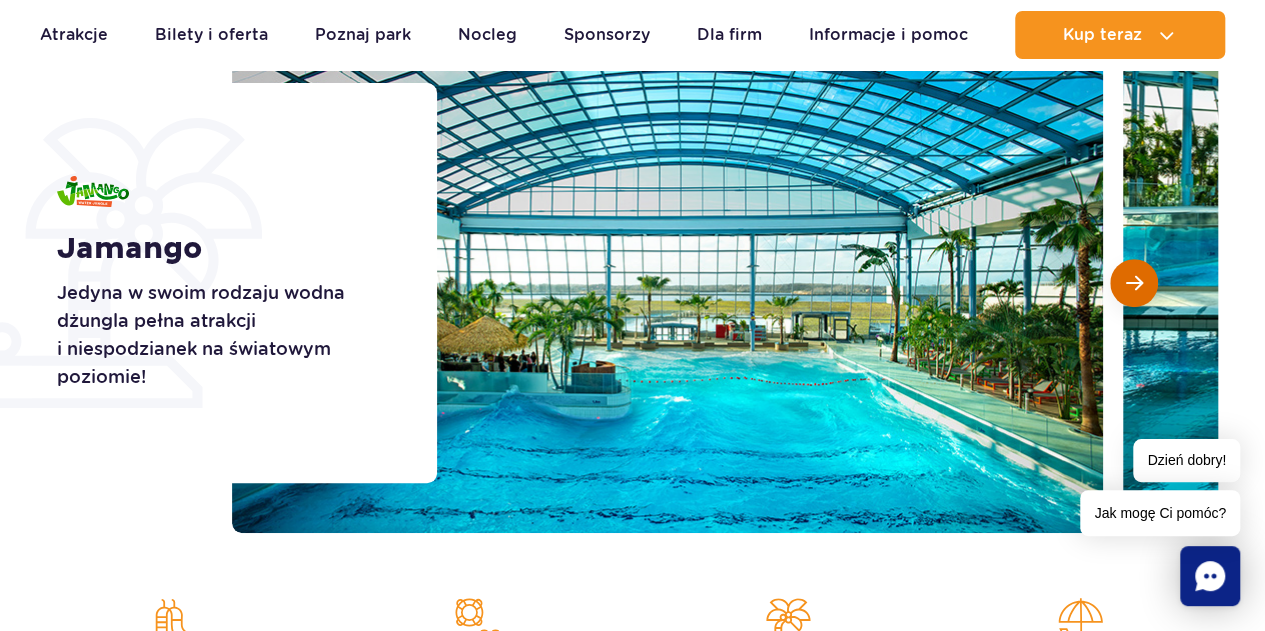 click at bounding box center [1134, 283] 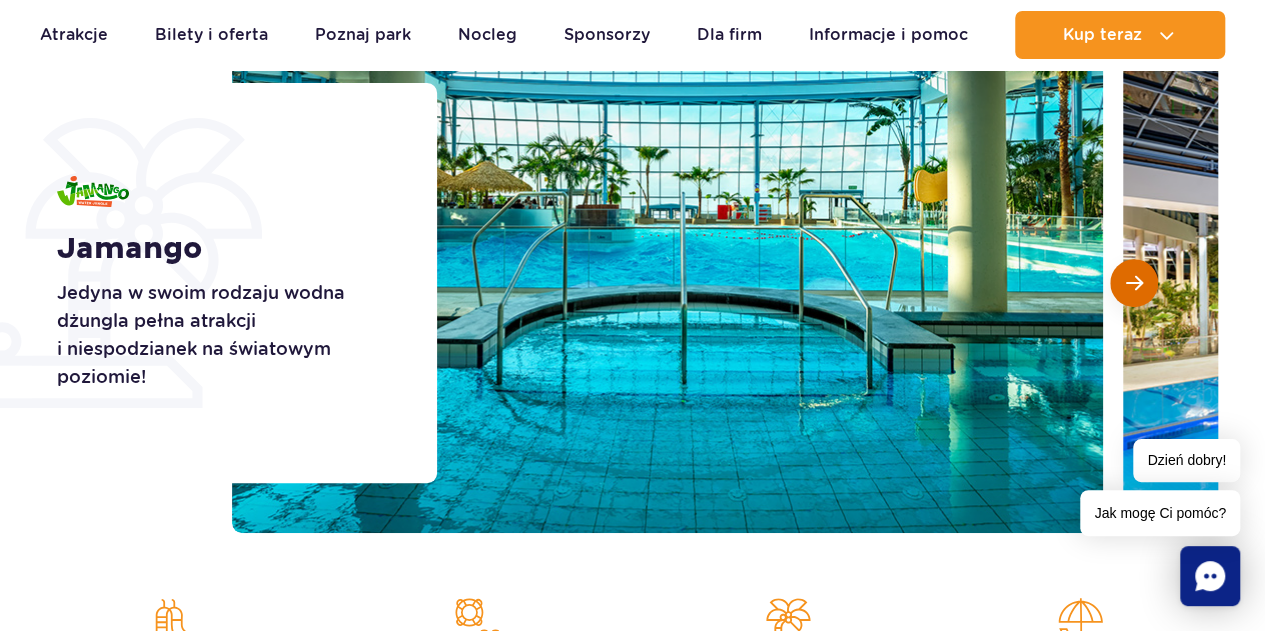 click at bounding box center (1134, 283) 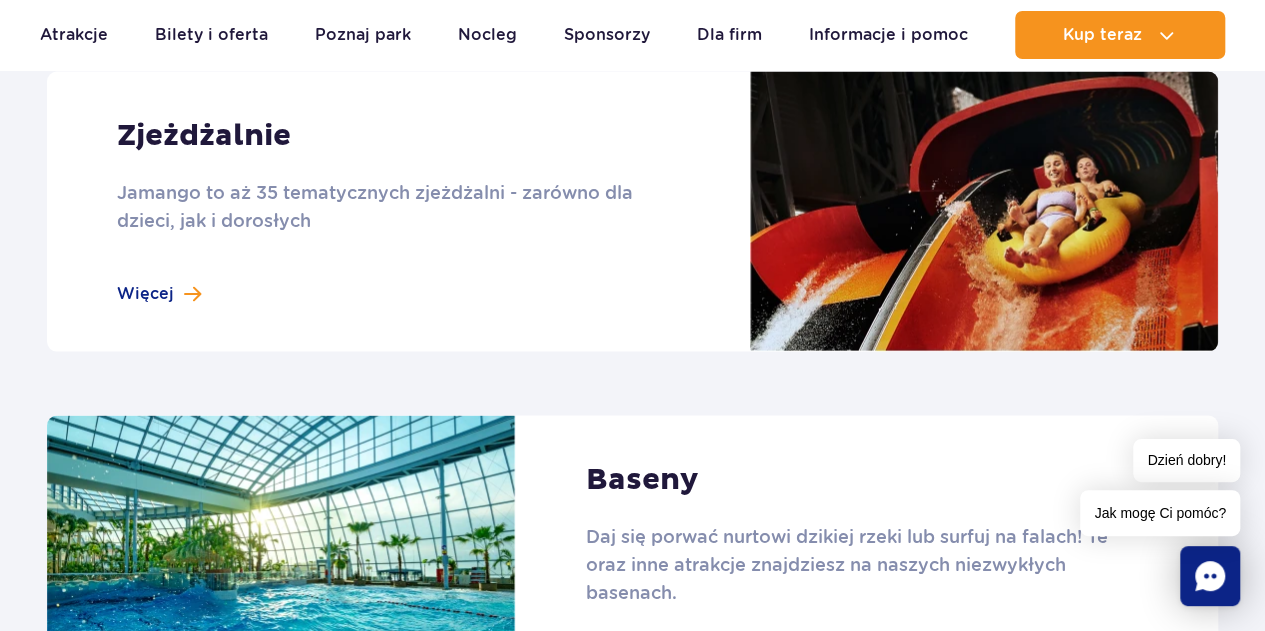 scroll, scrollTop: 1878, scrollLeft: 0, axis: vertical 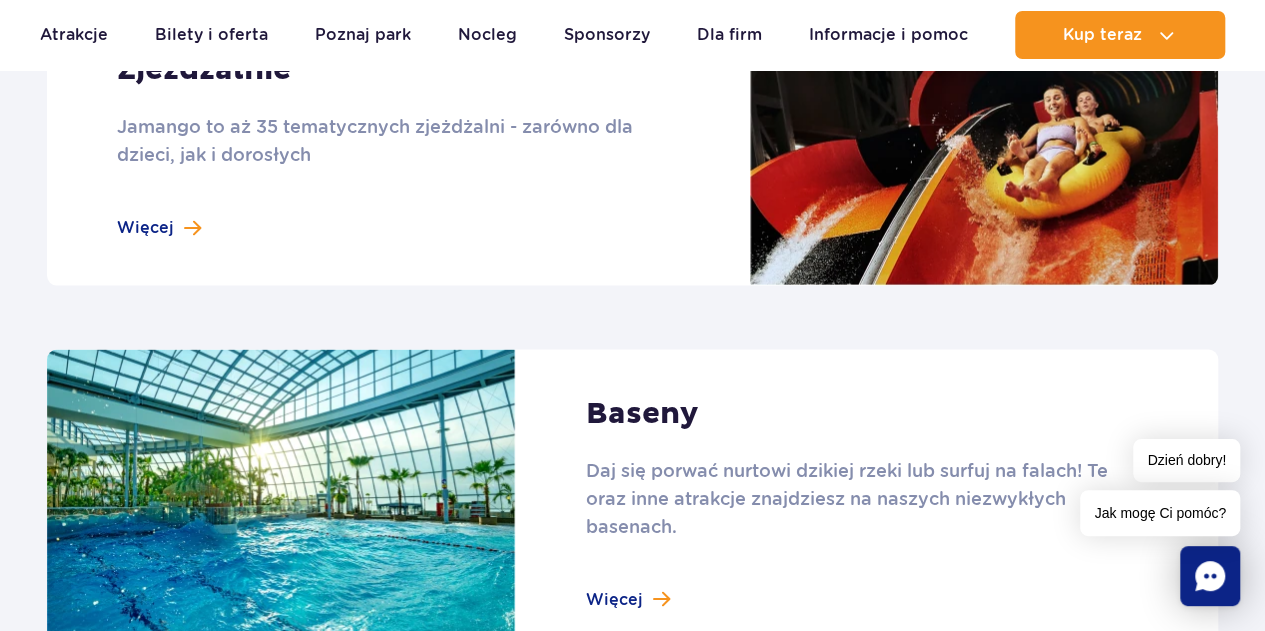 click at bounding box center (632, 145) 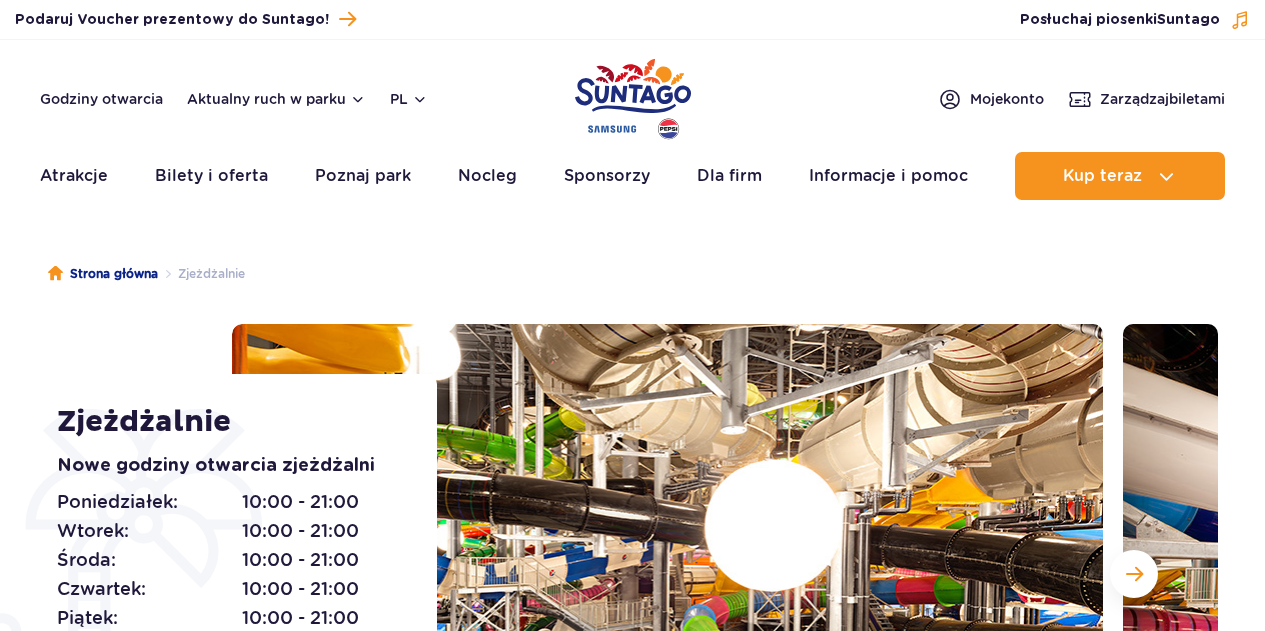 scroll, scrollTop: 0, scrollLeft: 0, axis: both 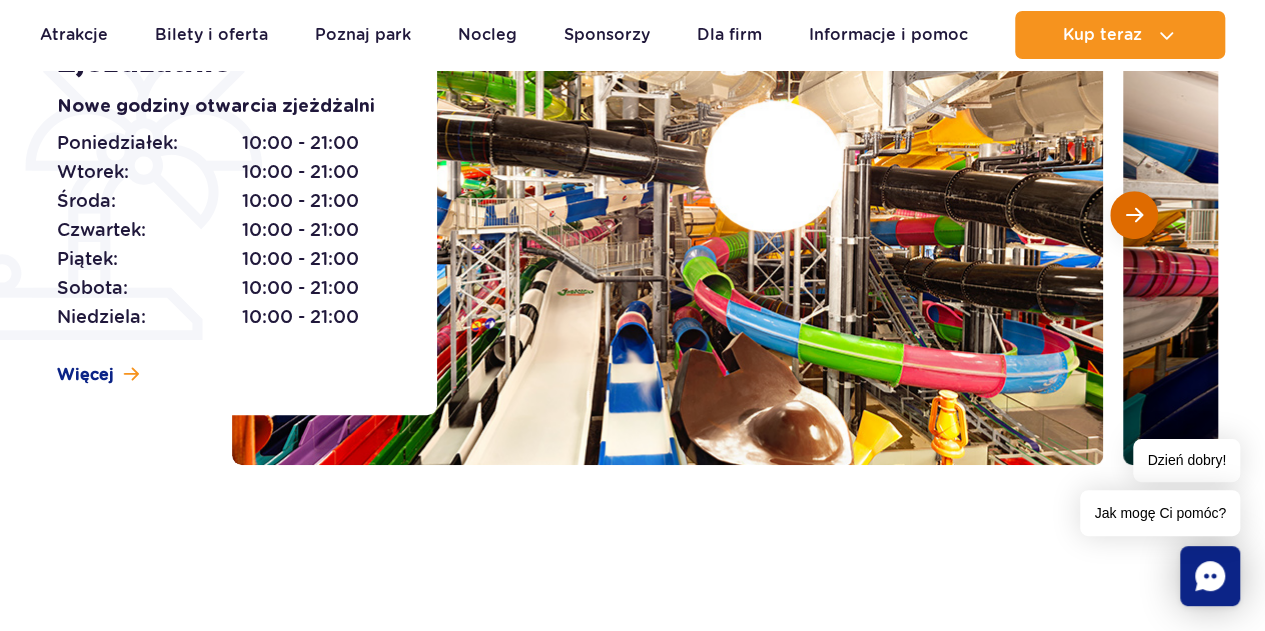 click at bounding box center [1134, 215] 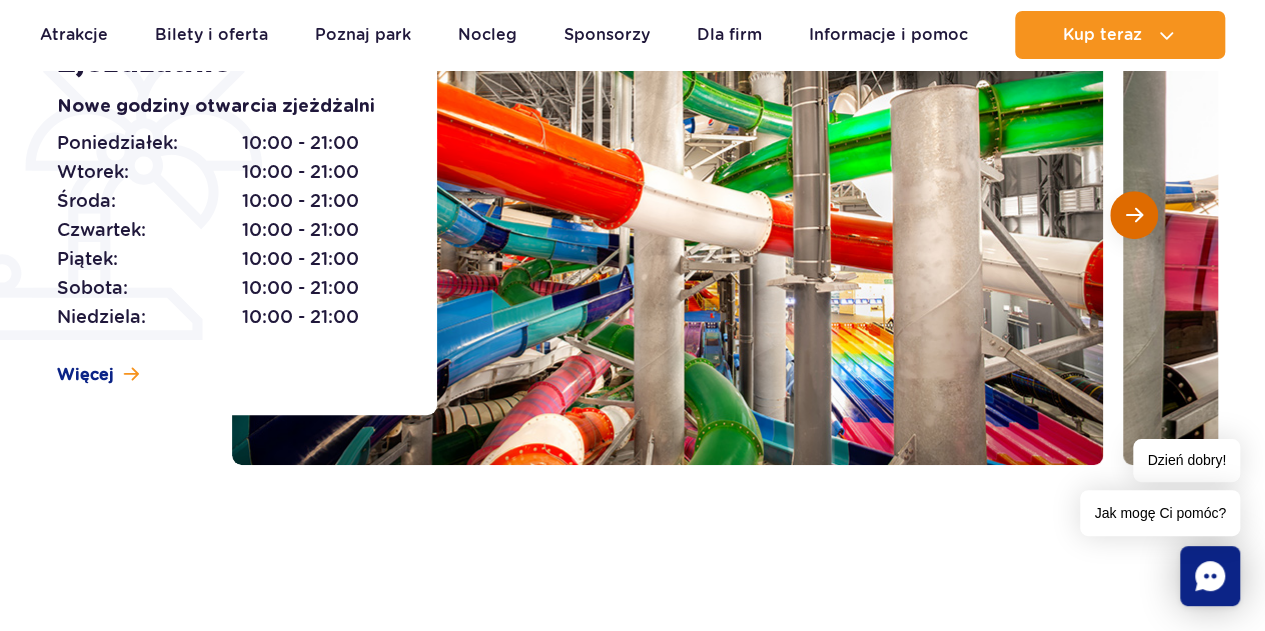 click at bounding box center [1134, 215] 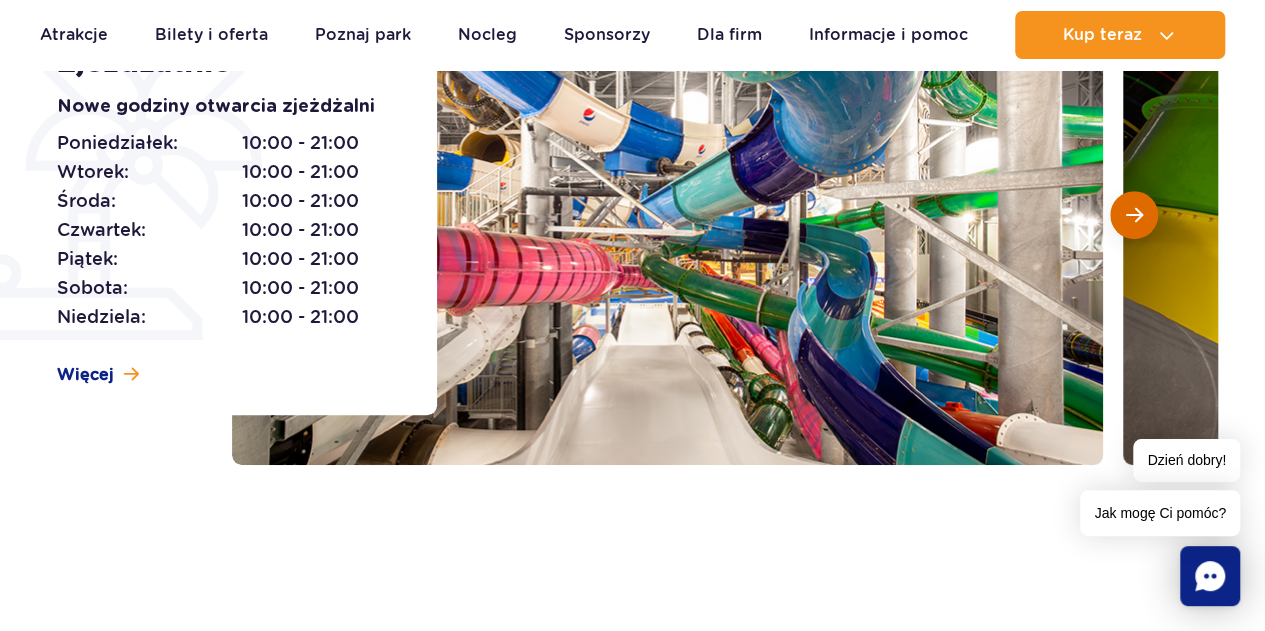 click at bounding box center (1134, 215) 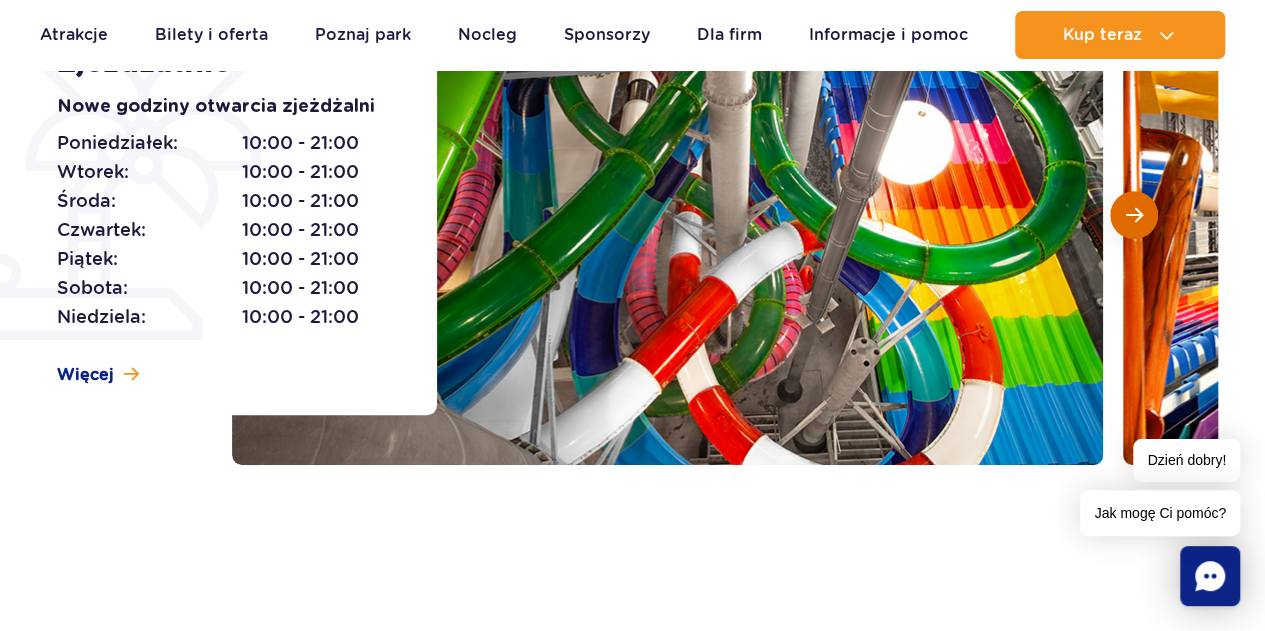 click at bounding box center (1134, 215) 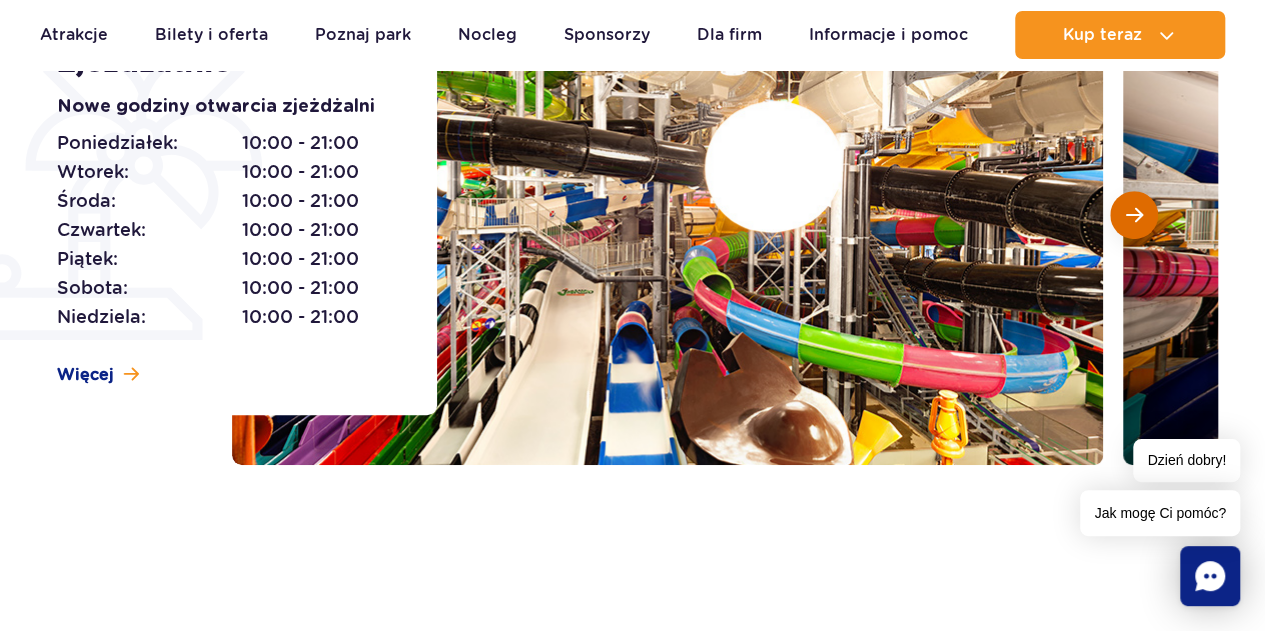 click at bounding box center [1134, 215] 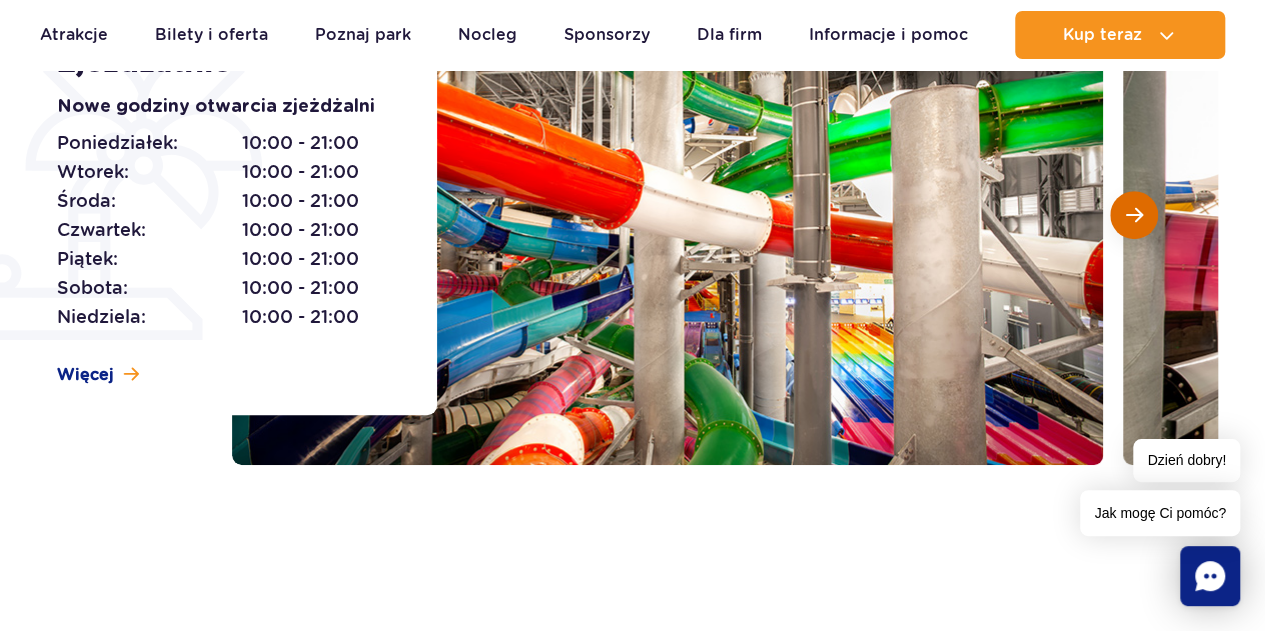 click at bounding box center [1134, 215] 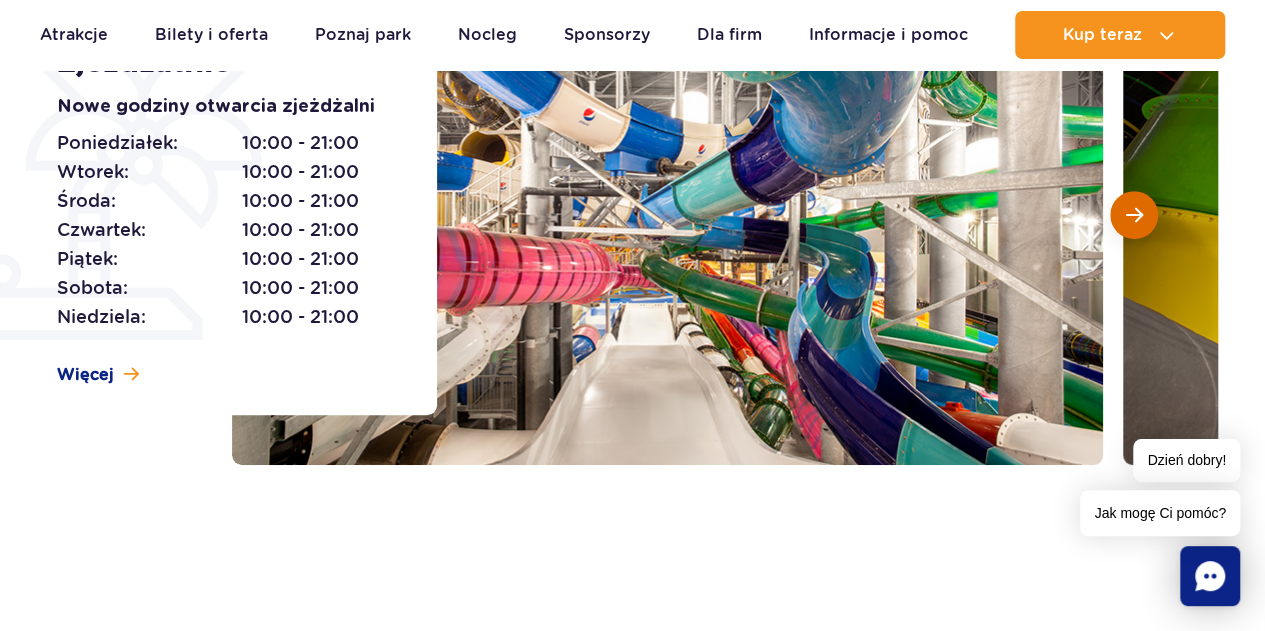 click at bounding box center [1134, 215] 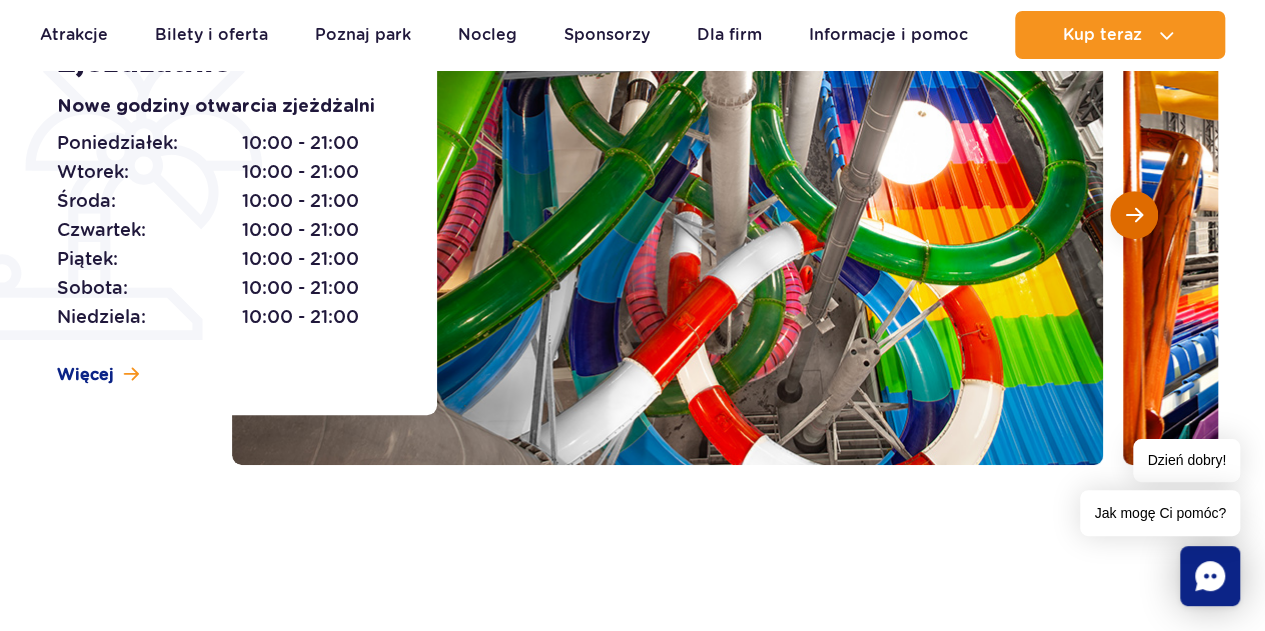 click at bounding box center [1134, 215] 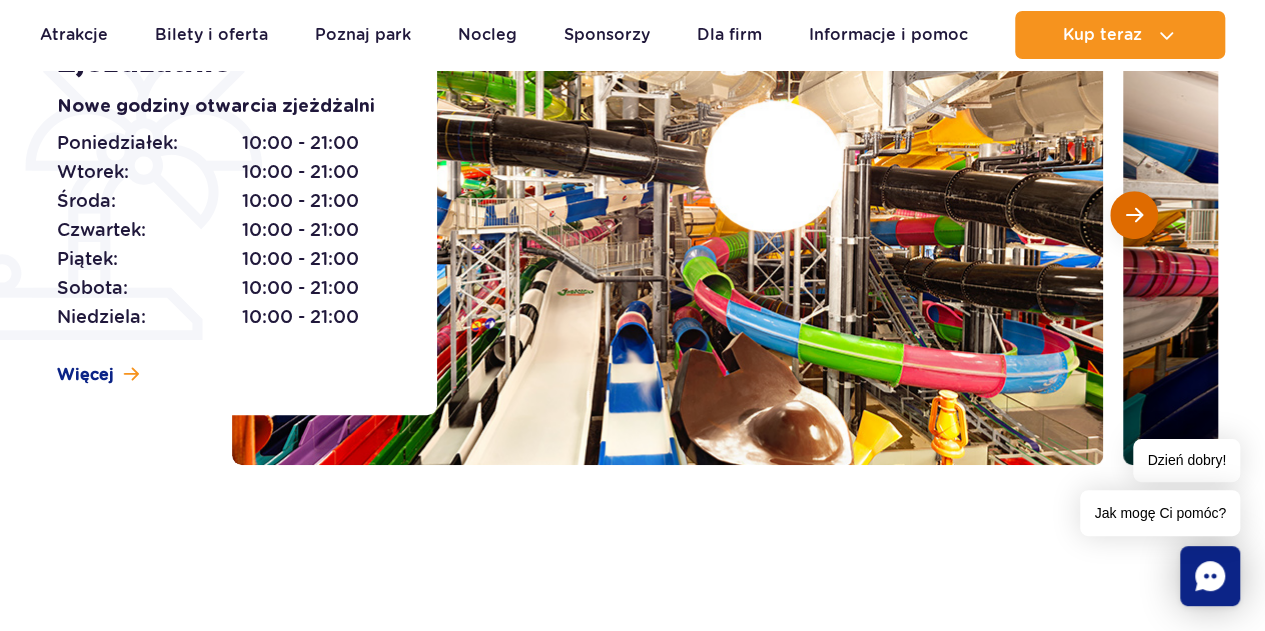 click at bounding box center (1134, 215) 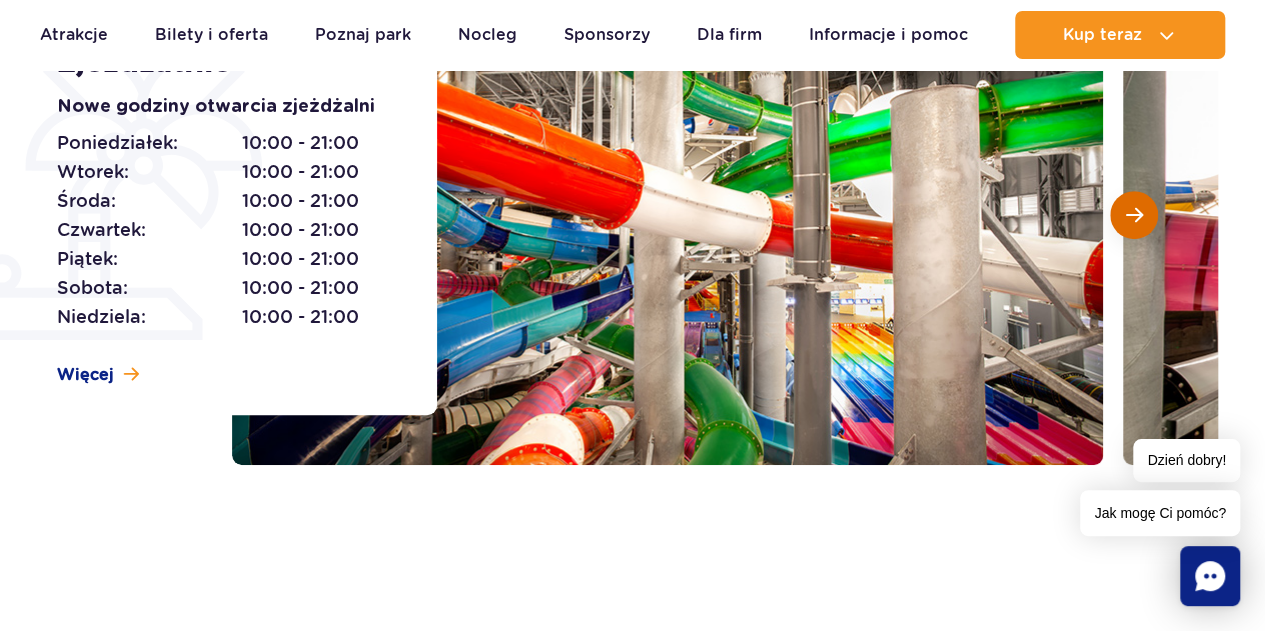 click at bounding box center (1134, 215) 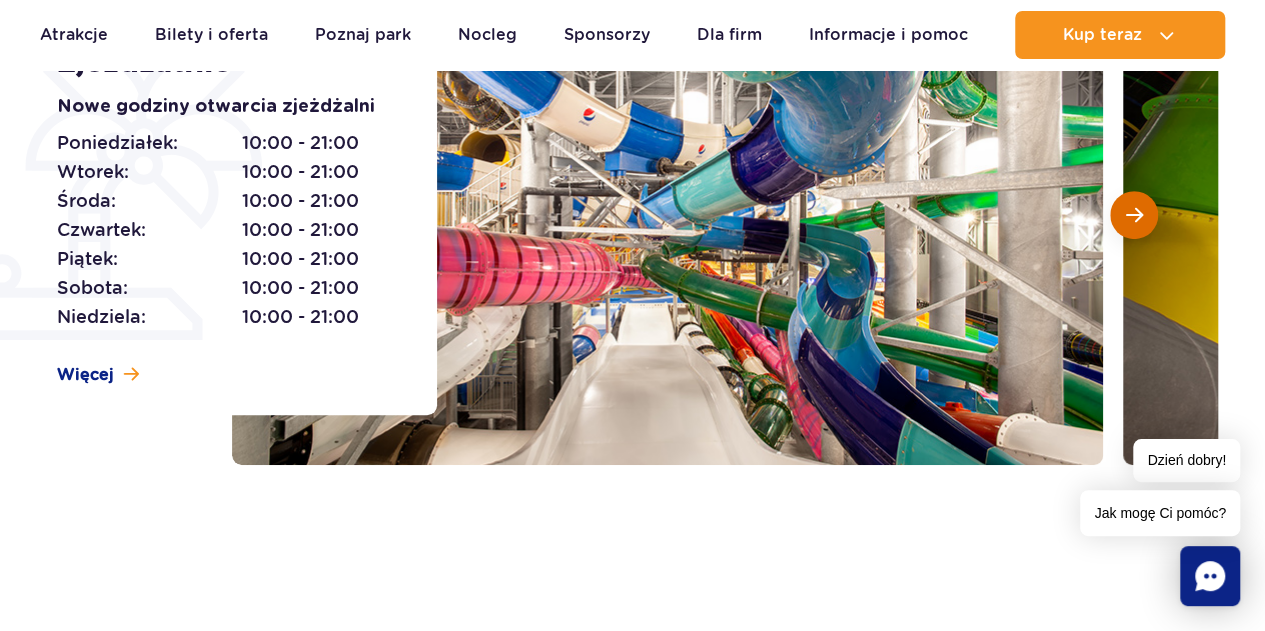 click at bounding box center [1134, 215] 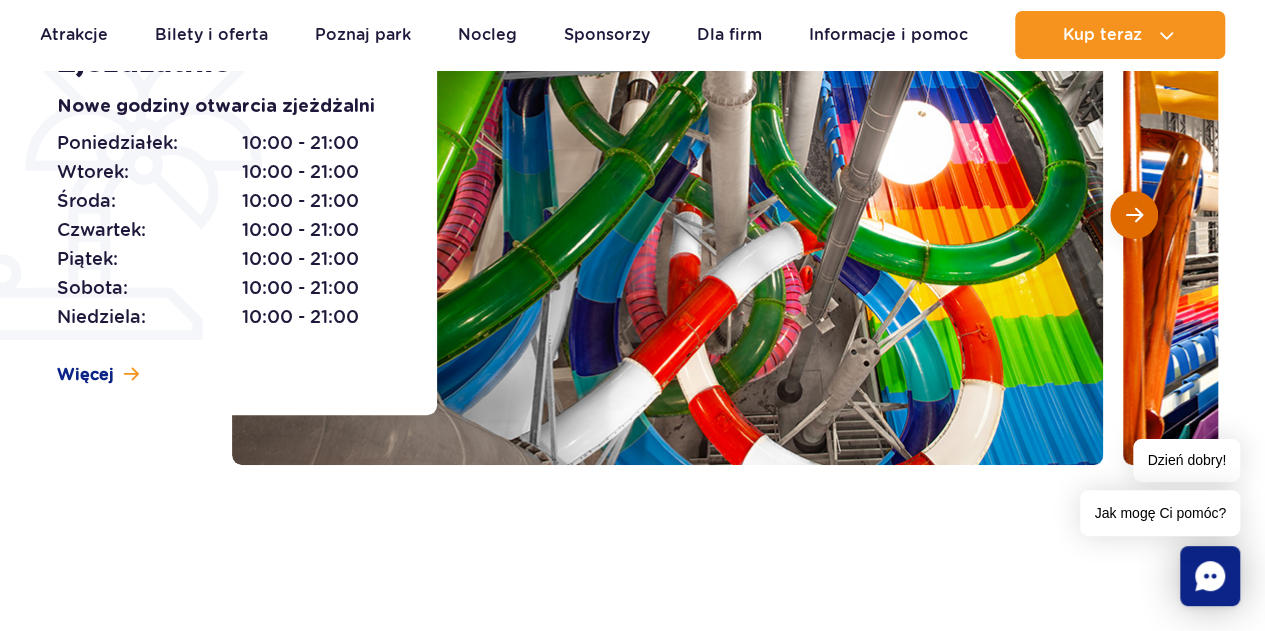 click at bounding box center (1134, 215) 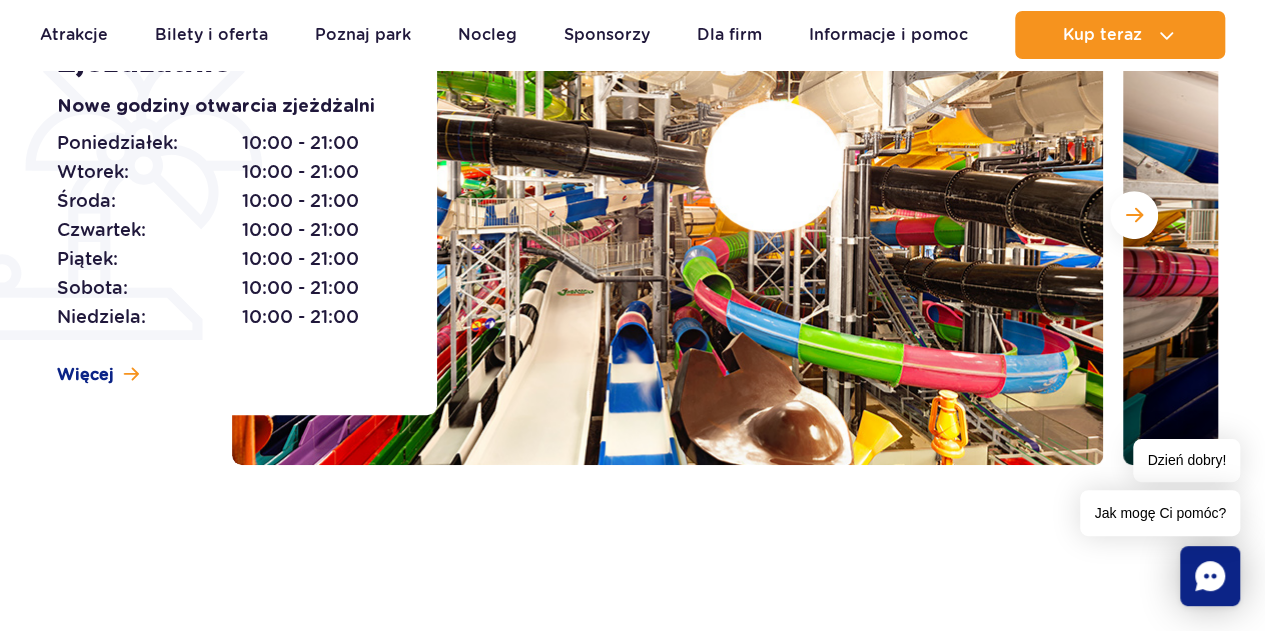 scroll, scrollTop: 10, scrollLeft: 0, axis: vertical 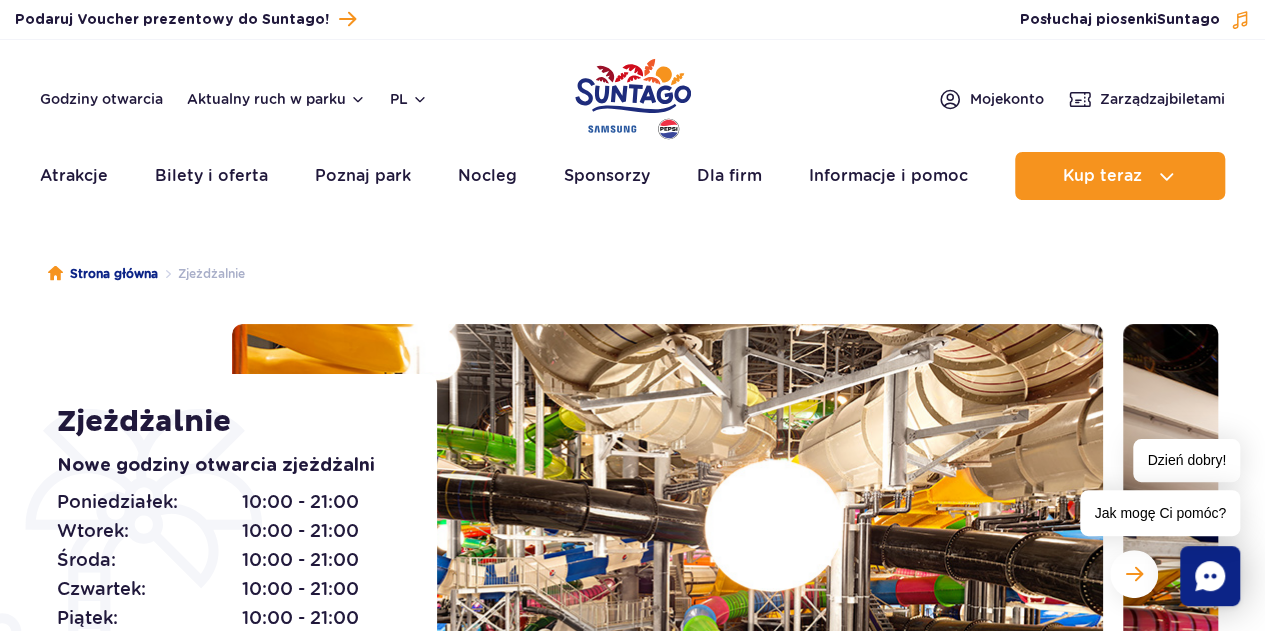 click on "Godziny otwarcia
Aktualny ruch w parku
pl
PL
EN
UA
Moje  konto
Zarządzaj  biletami
Aktualny ruch w parku
Atrakcje
Zjeżdżalnie
Aster
SPA" at bounding box center (632, 125) 